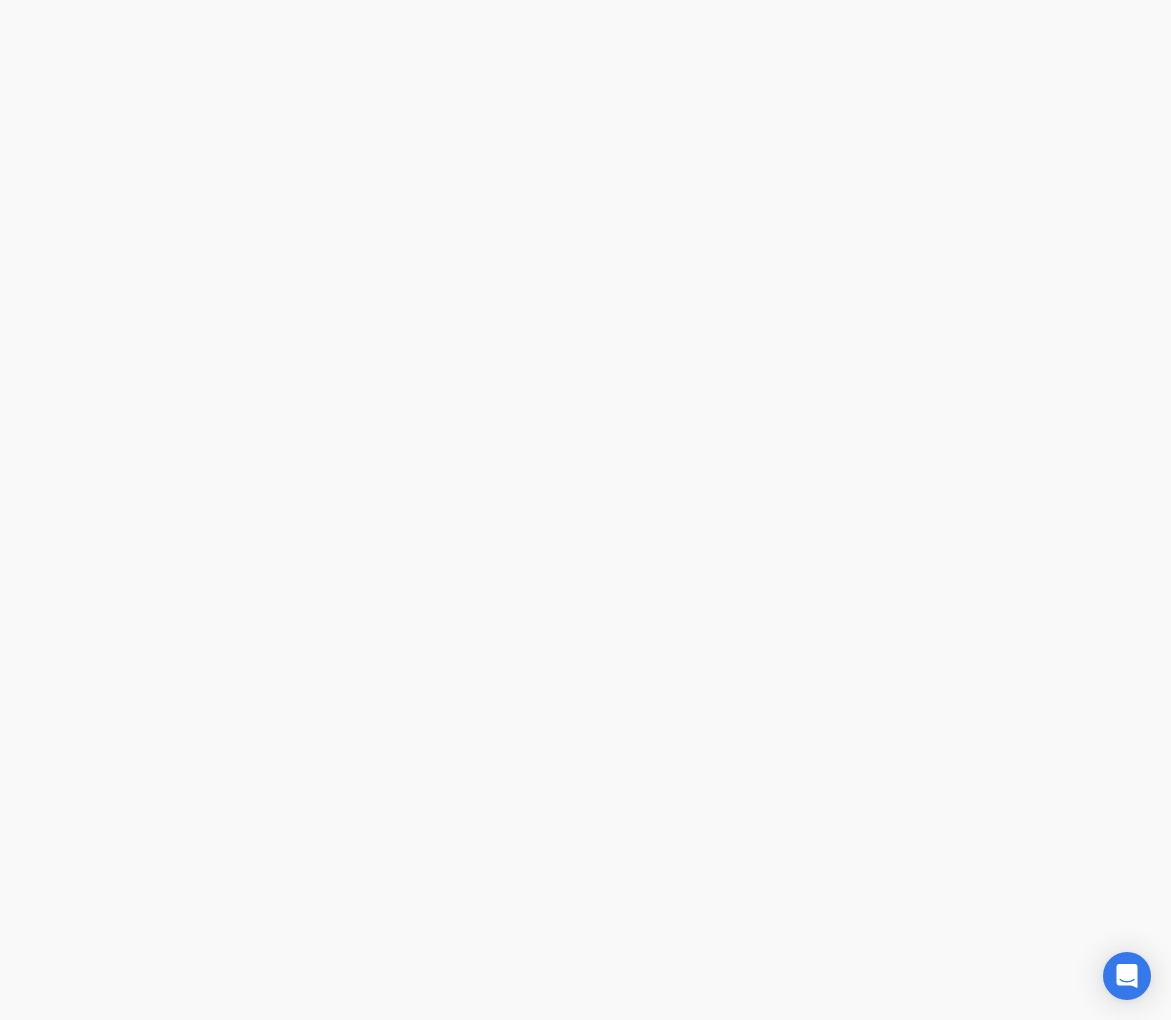 scroll, scrollTop: 0, scrollLeft: 0, axis: both 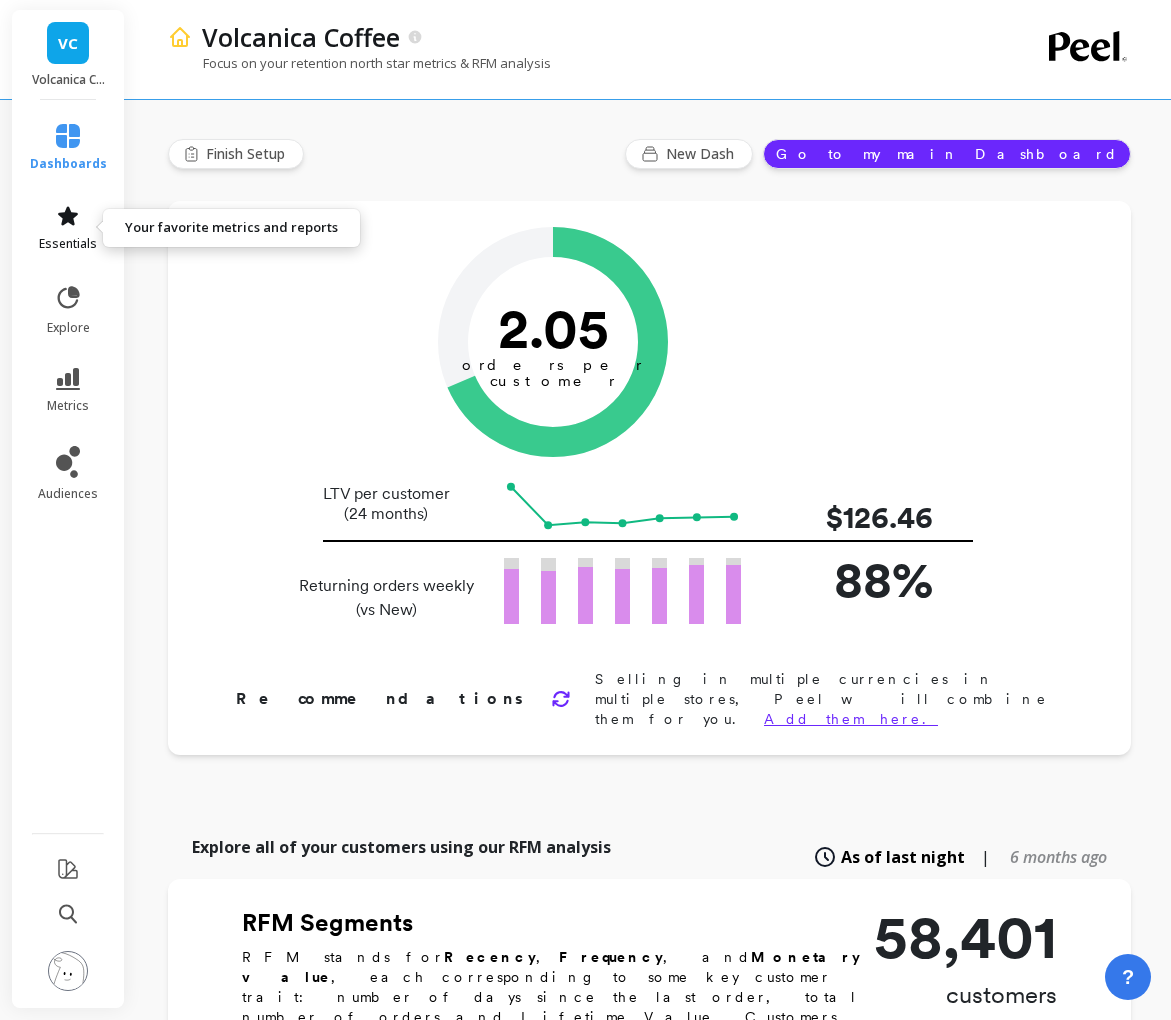 click at bounding box center (68, 216) 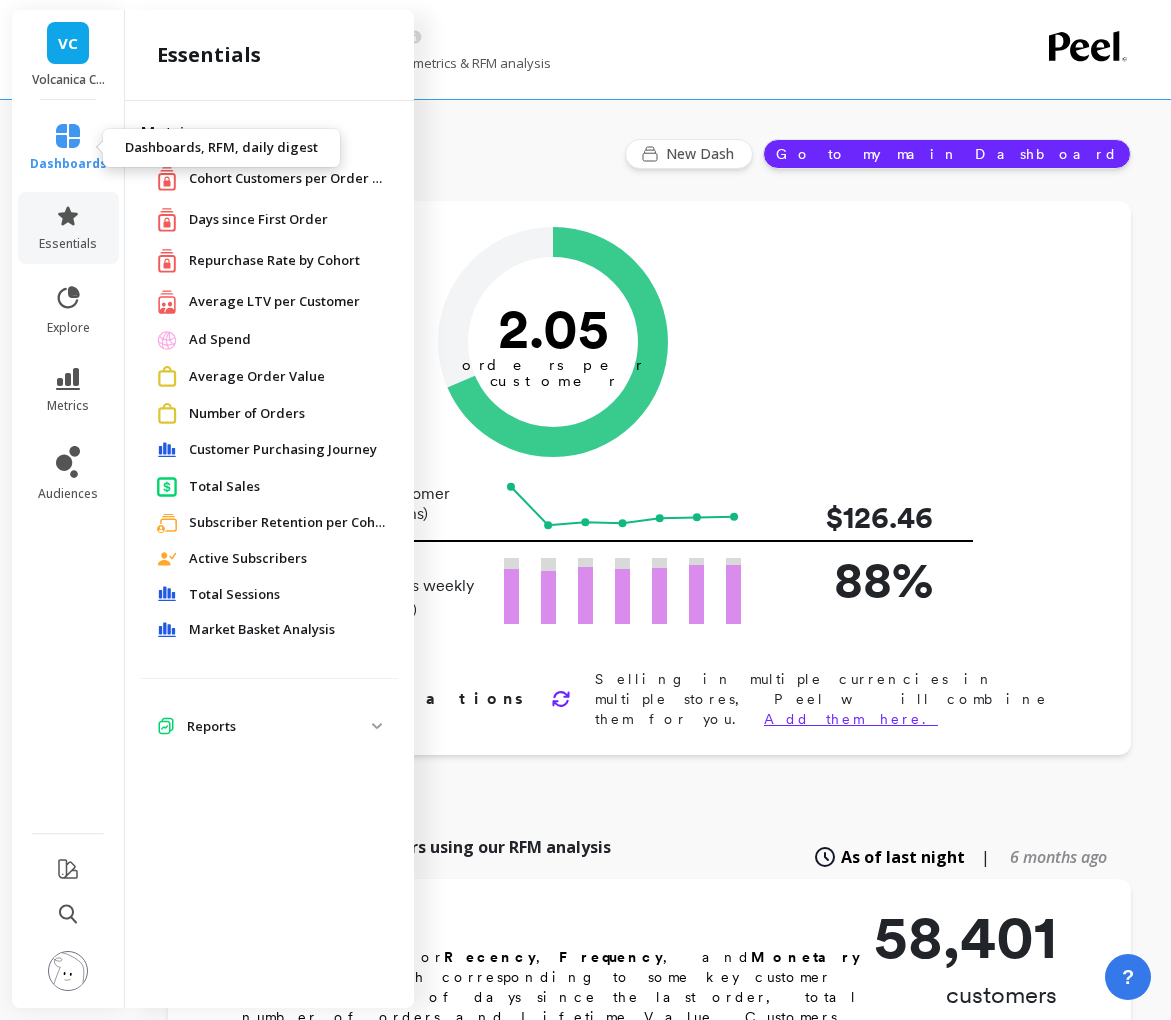 click at bounding box center (68, 136) 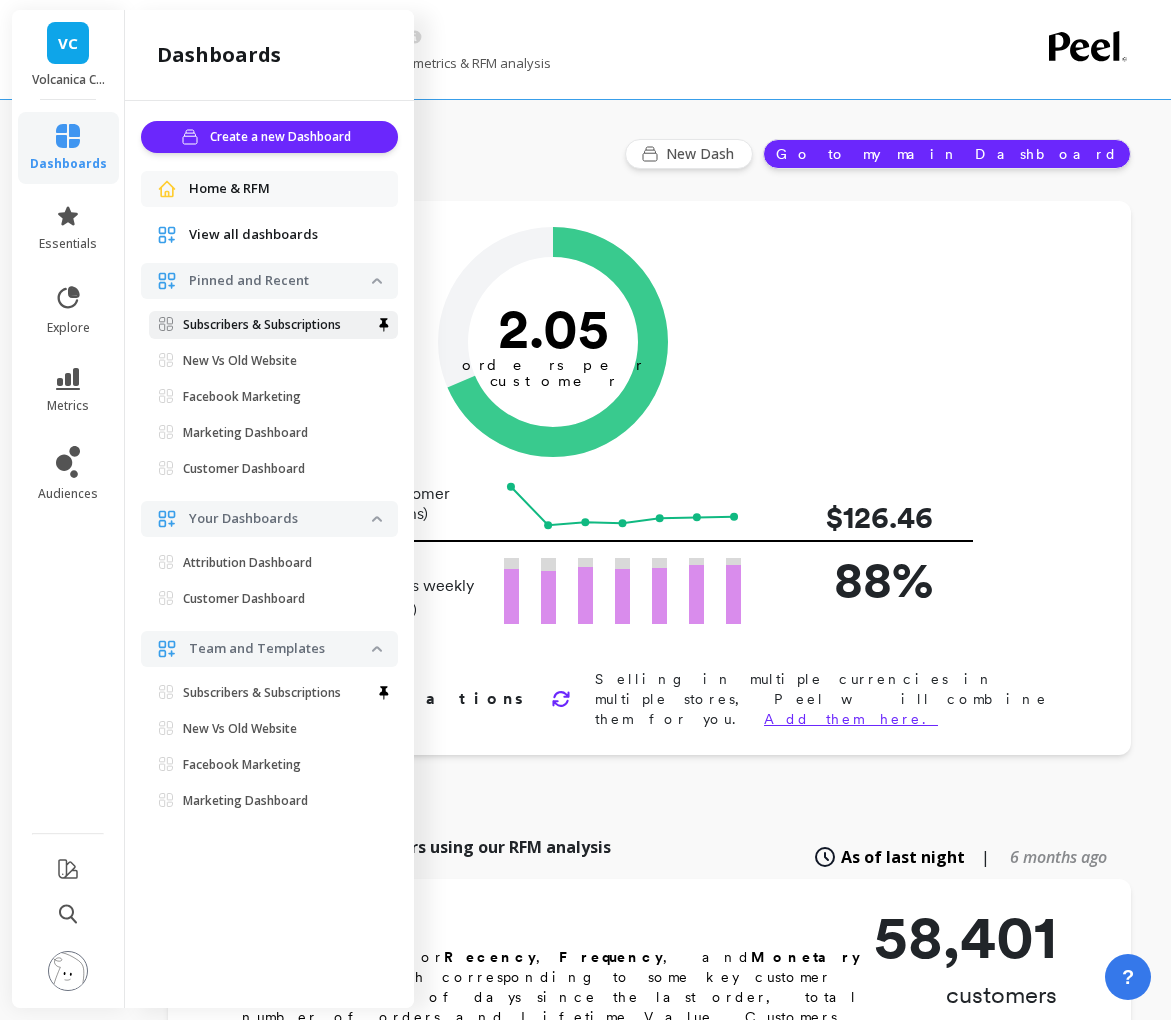 click on "Subscribers & Subscriptions" at bounding box center (262, 325) 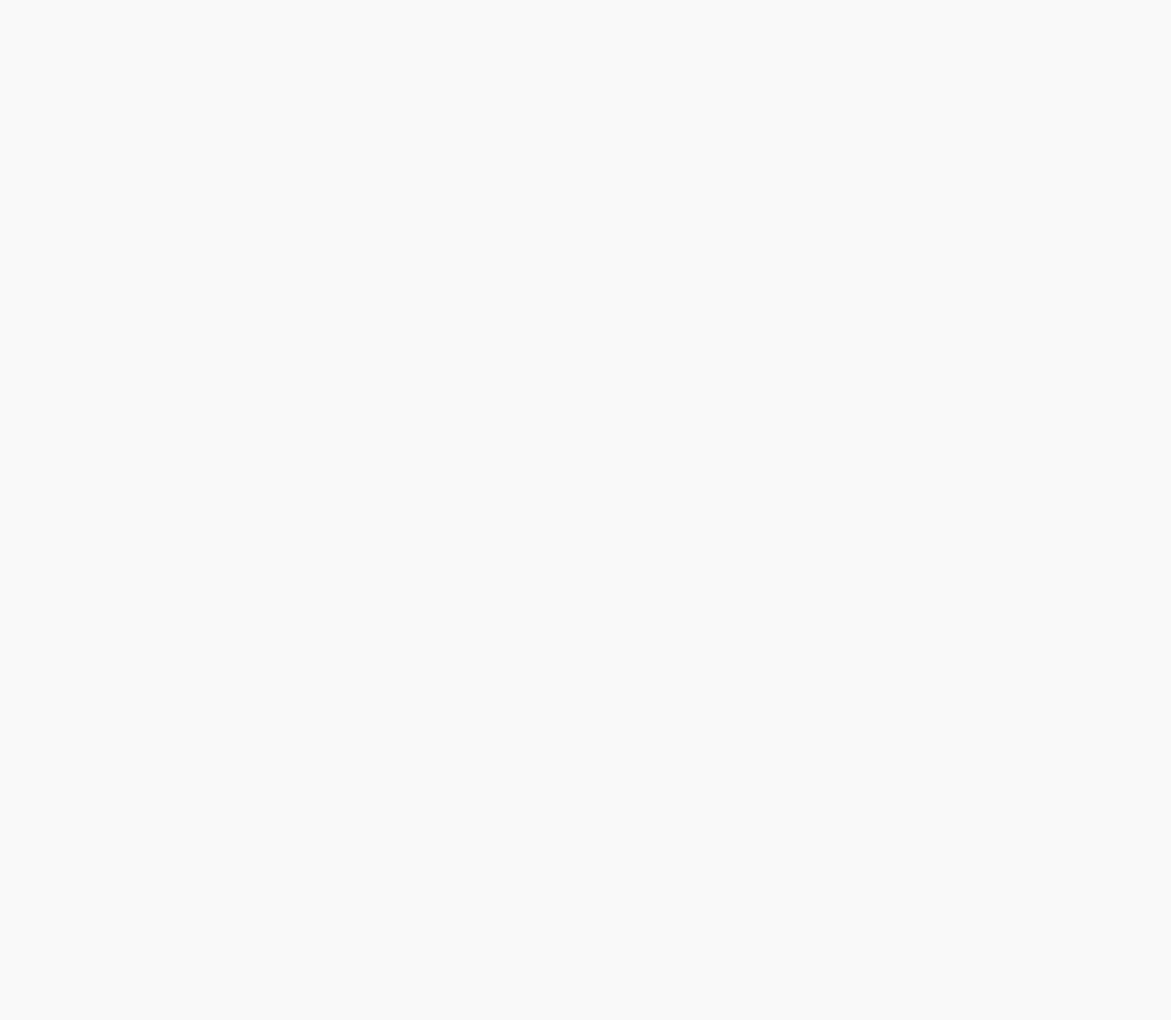 scroll, scrollTop: 0, scrollLeft: 0, axis: both 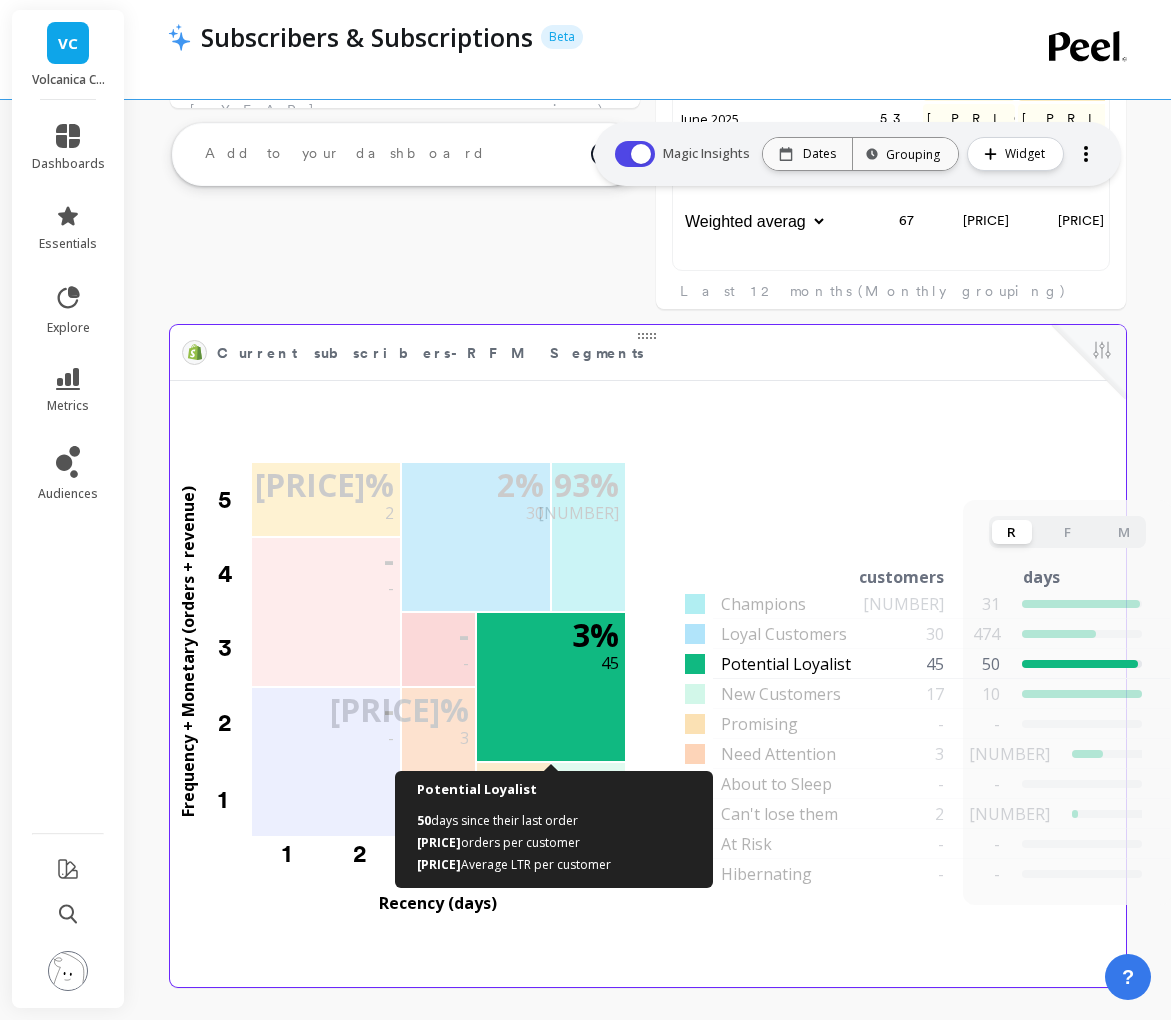 click on "3 % 45" at bounding box center [551, 647] 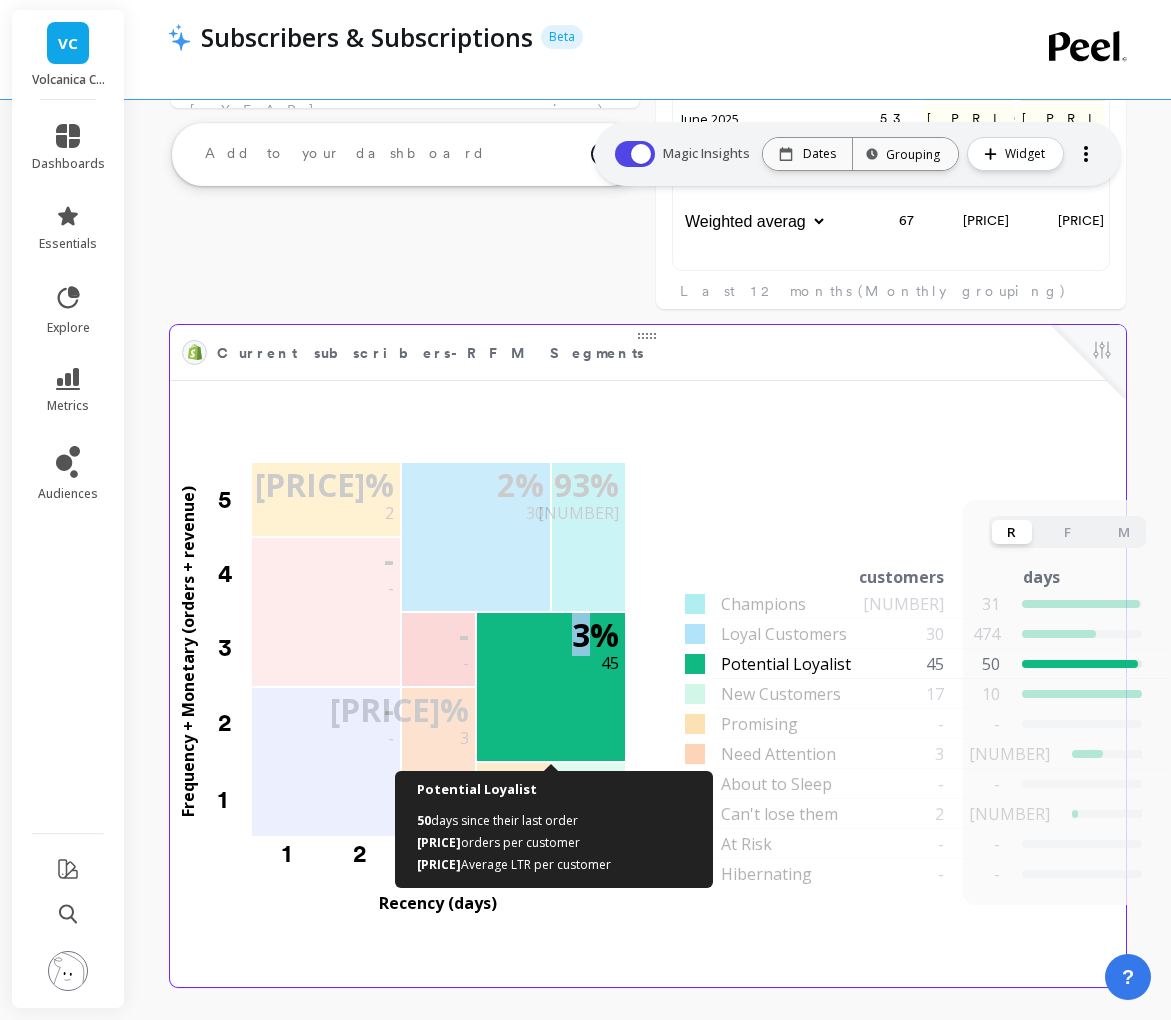 click on "3 % 45" at bounding box center [551, 647] 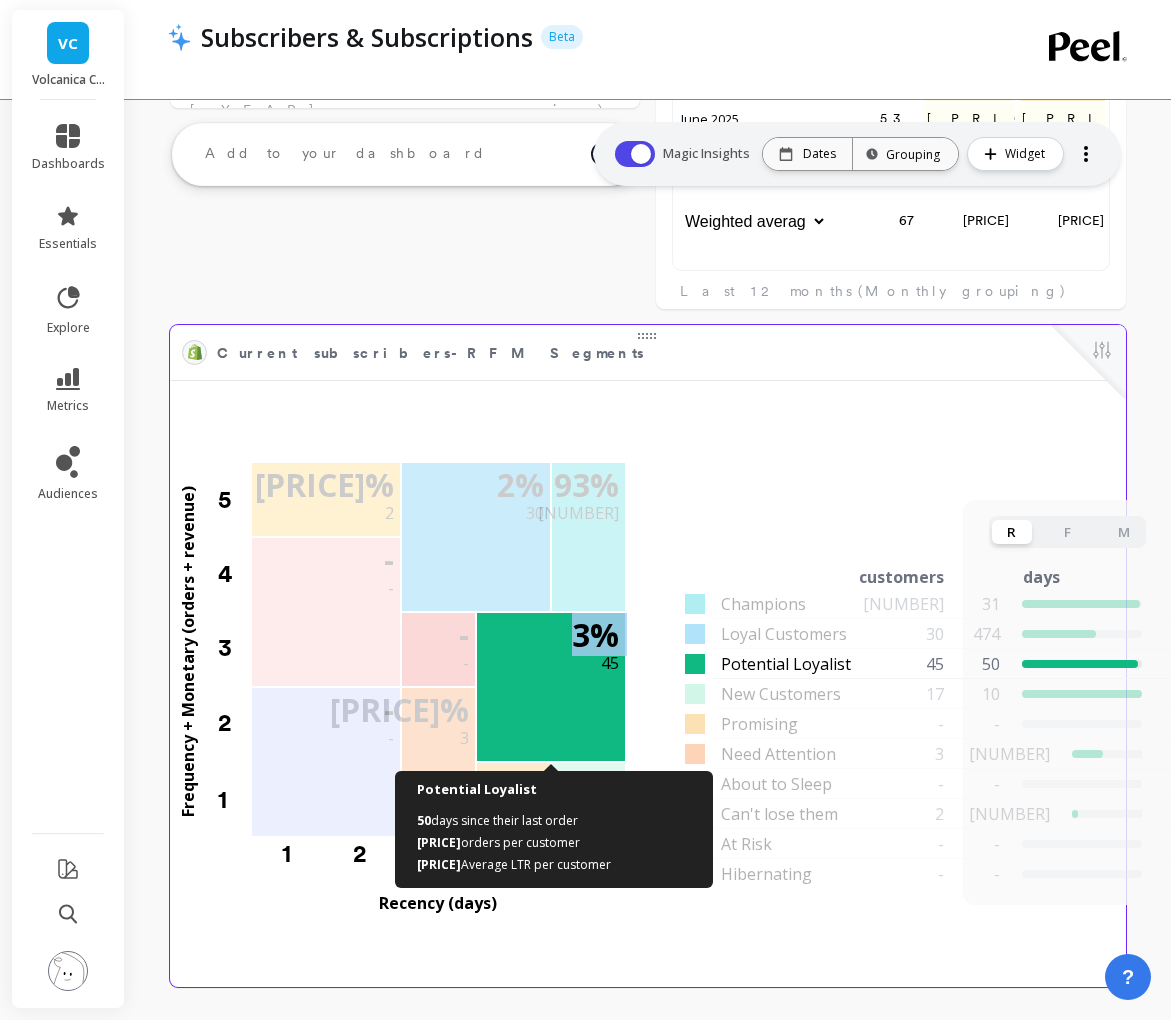 click on "3 % 45" at bounding box center [551, 647] 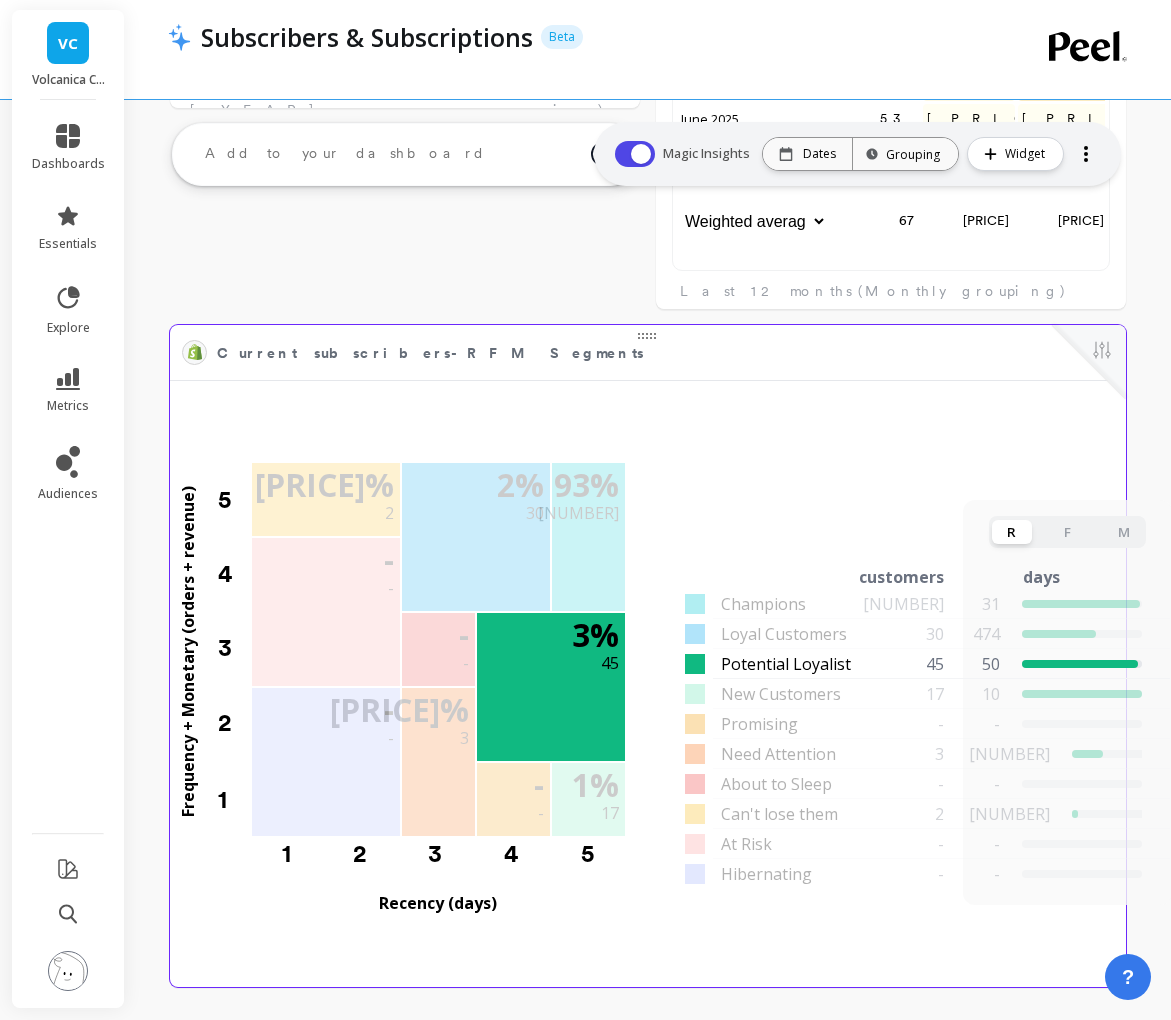 click on "Potential Loyalist" at bounding box center [763, 604] 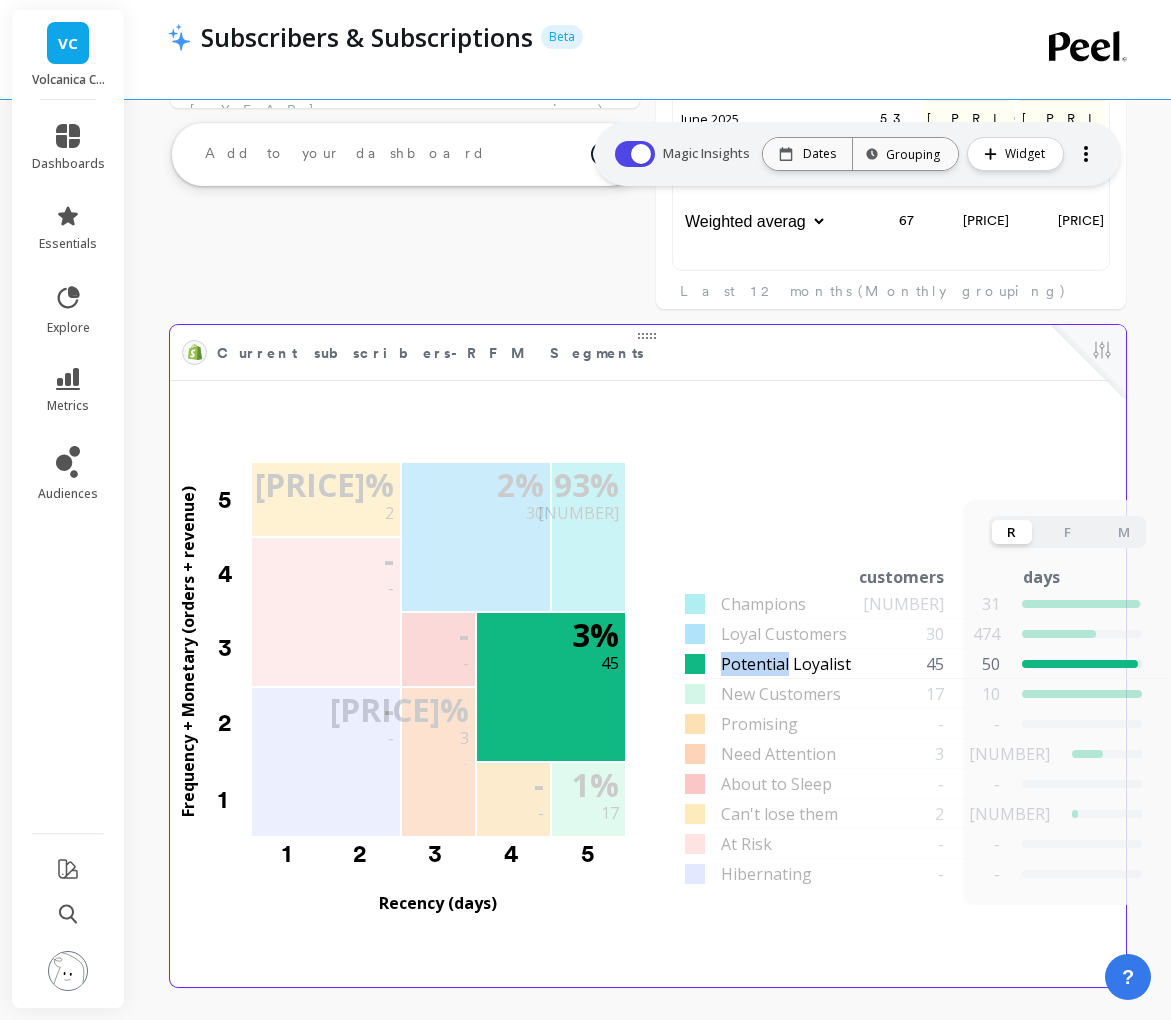 click on "Potential Loyalist" at bounding box center [763, 604] 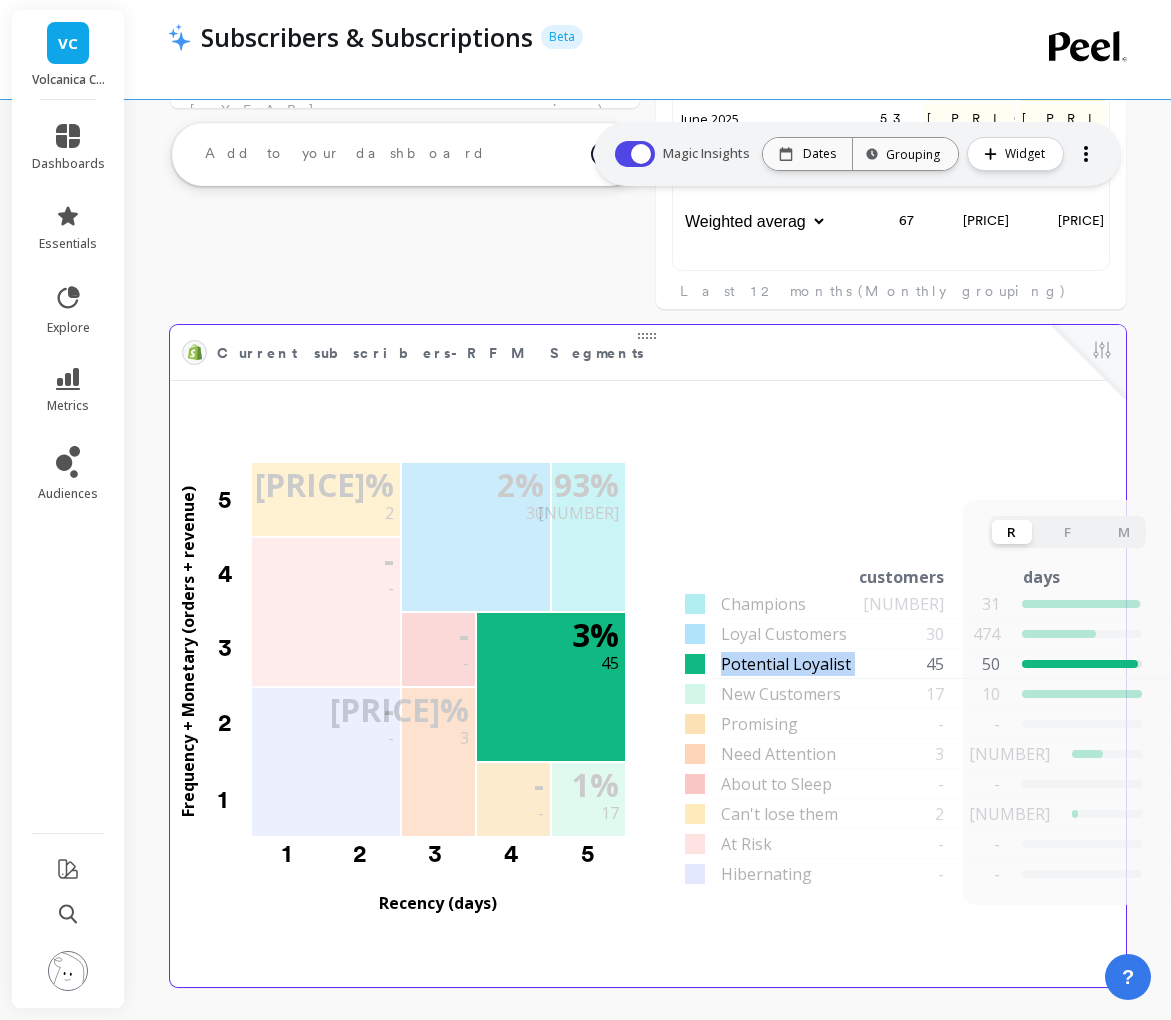 click on "Potential Loyalist" at bounding box center [763, 604] 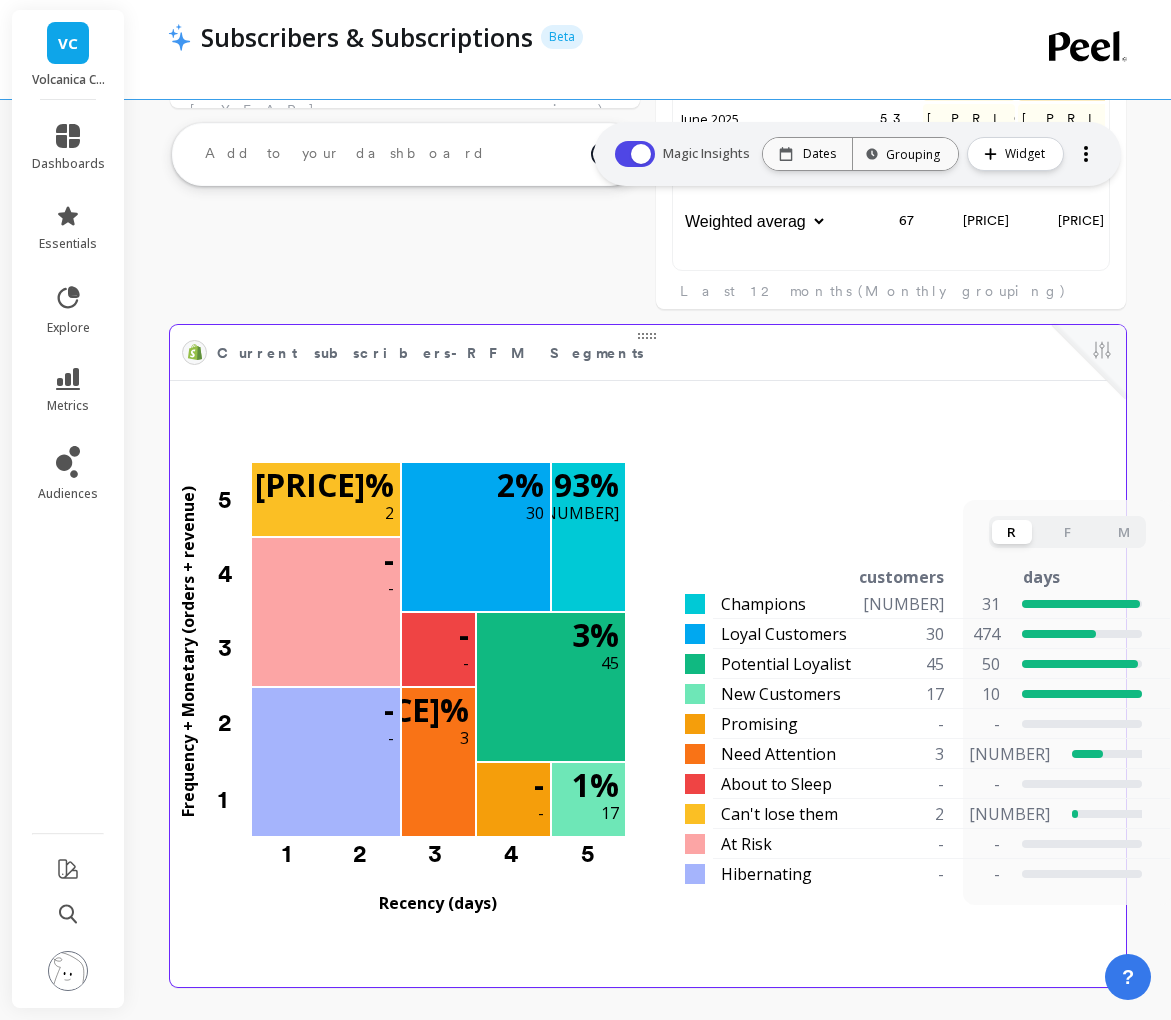 click on "Frequency + Monetary (orders + revenue) 5 4 3 2 1 93 % 1,212 Champions 31  days since their last order 23.54  orders per customer $1,689.83  Average LTR per customer 2 % 30 Loyal Customers 474  days since their last order 11.07  orders per customer $739.20  Average LTR per customer 3 % 45 Potential Loyalist 50  days since their last order 1.64  orders per customer $82.63  Average LTR per customer 1 % 17 New Customers 10  days since their last order 1.00  orders per customer $24.49  Average LTR per customer - - 0.23 % 3 Need Attention 925  days since their last order 1.00  orders per customer $56.86  Average LTR per customer - - 0.15 % 2 Can't lose them 1247  days since their last order 4.50  orders per customer $454.88  Average LTR per customer - - - - 1 2 3 4 5 Recency (days) R F M customers days orders LTR Champions 1,212 31 23.54 $1,689.83 Loyal Customers 30 474 11.07 $739.20 Potential Loyalist 45 50 1.64 $82.63 New Customers 17 10 1.00 $24.49 Promising - - - - Need Attention 3 925 1.00 $56.86 - - - - 2 -" at bounding box center (641, 687) 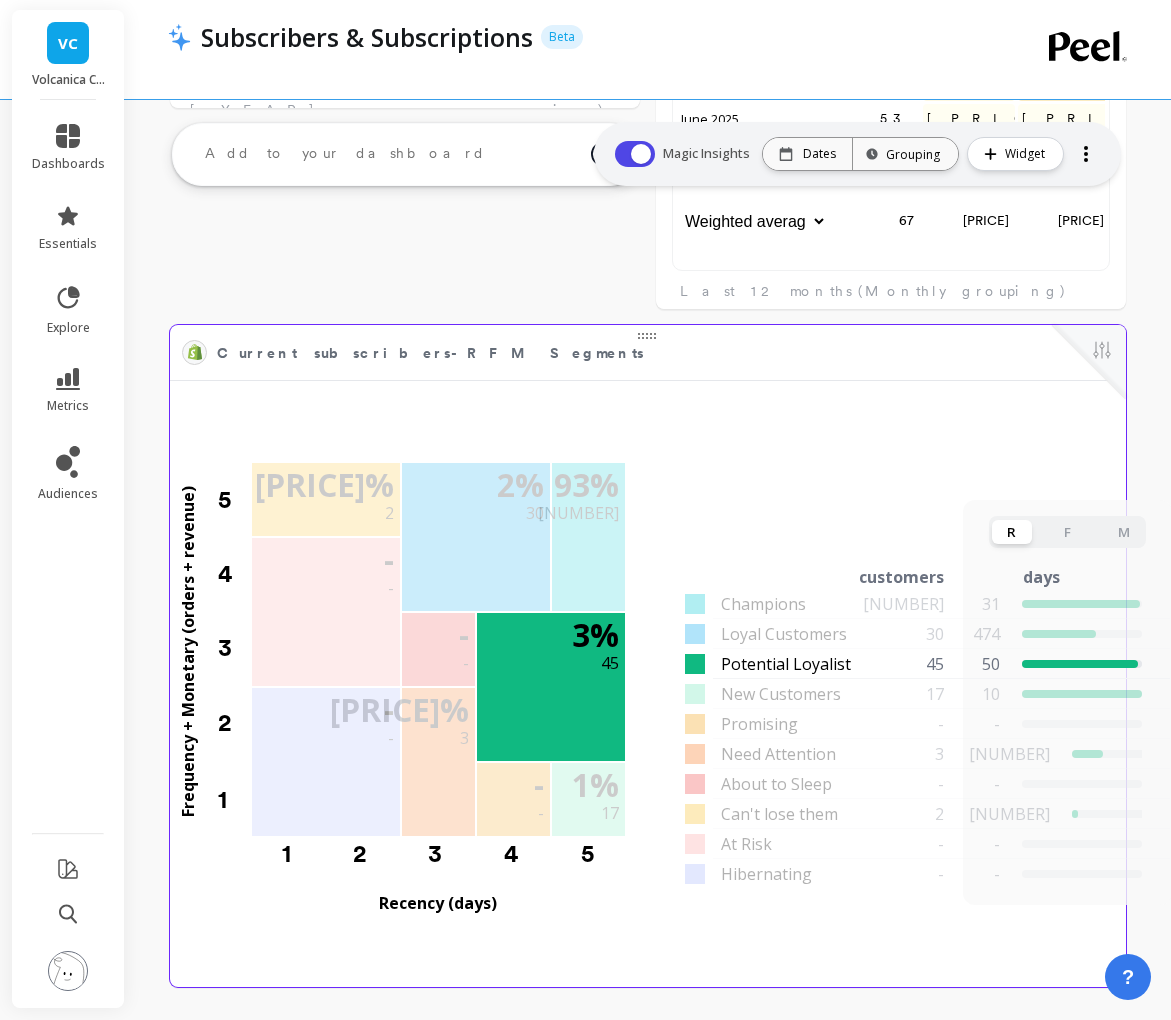 scroll, scrollTop: 2652, scrollLeft: 0, axis: vertical 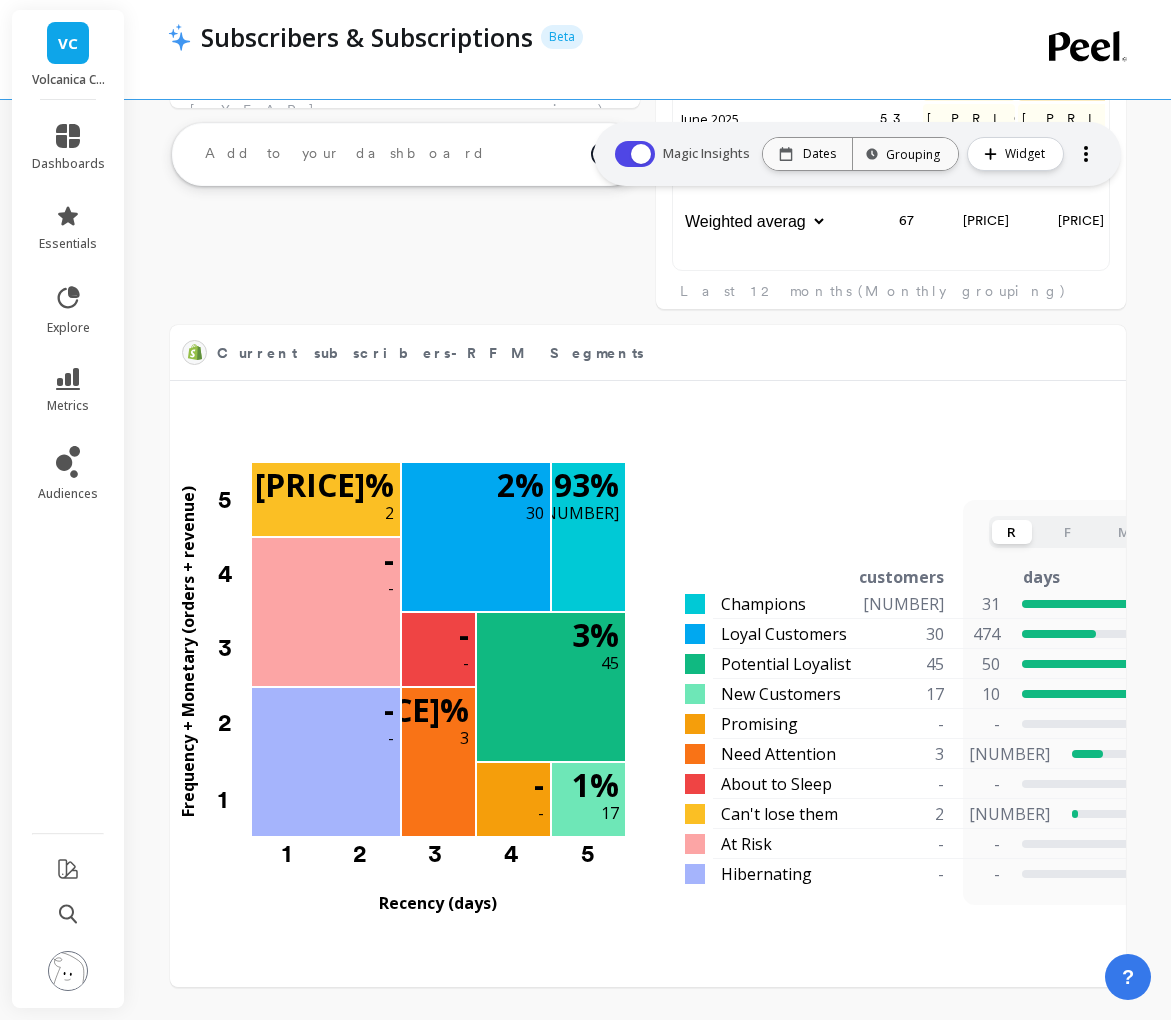 click on "Days to Activation Edit Widget & Insights 551.6 The number of days between the first one-time purchase and the first subscription. Previous Rolling 7-day -134.1  ( -19.6% ) New OTP Subscribers Edit Widget & Insights 17 The number of new unique subscribers among customers who first had made a one-time purchase. This is counting customers instead of subscriptions. Previous Rolling 7-day +12  ( 42% ) Rate of One-time to Subscriber Edit Widget & Insights 51.52% Percentage of daily subscribers who had first made a one-time purchase earlier. Previous Rolling 7-day -37.02%  ( -19.07pt ) New Subscribers Edit Widget & Insights 33 Previous Rolling 7-day +17  ( 94% ) New Subscriptions Edit Widget & Insights 86 Previous Rolling 7-day +46  ( 87% ) Active Subscribers Edit Widget & Insights 1,311 Previous Rolling 7-day +1,301  ( 1% ) Active Subscriptions Edit Widget & Insights 1,901 Previous Rolling 7-day +1,887  ( 1% ) MRR Edit Widget & Insights $65,352.37 Previous Rolling 7-day -$574.83  ( -0.87% ) Edit Widget & Insights" at bounding box center (648, -726) 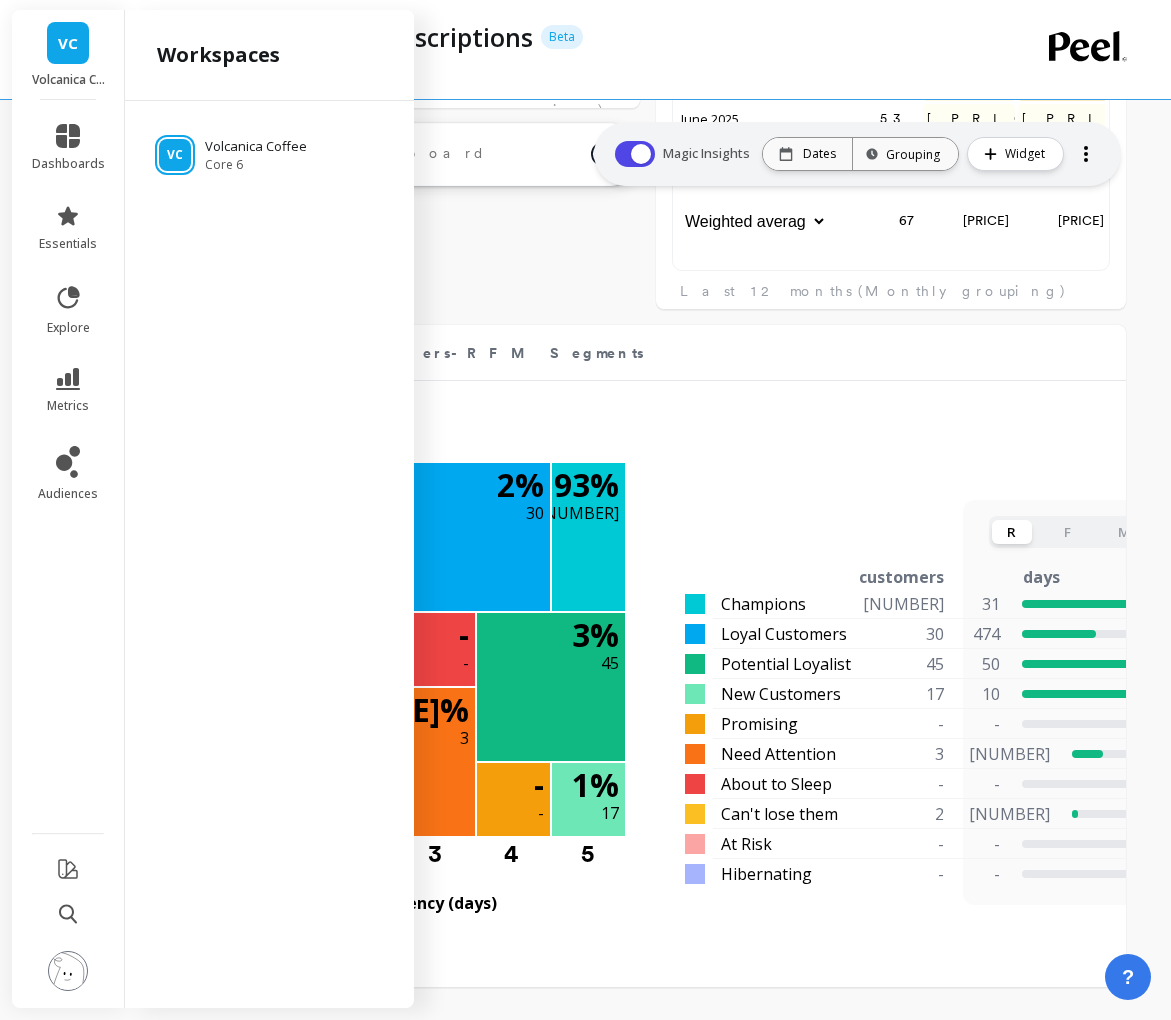 click on "VC Volcanica Coffee Core 6" at bounding box center (269, 550) 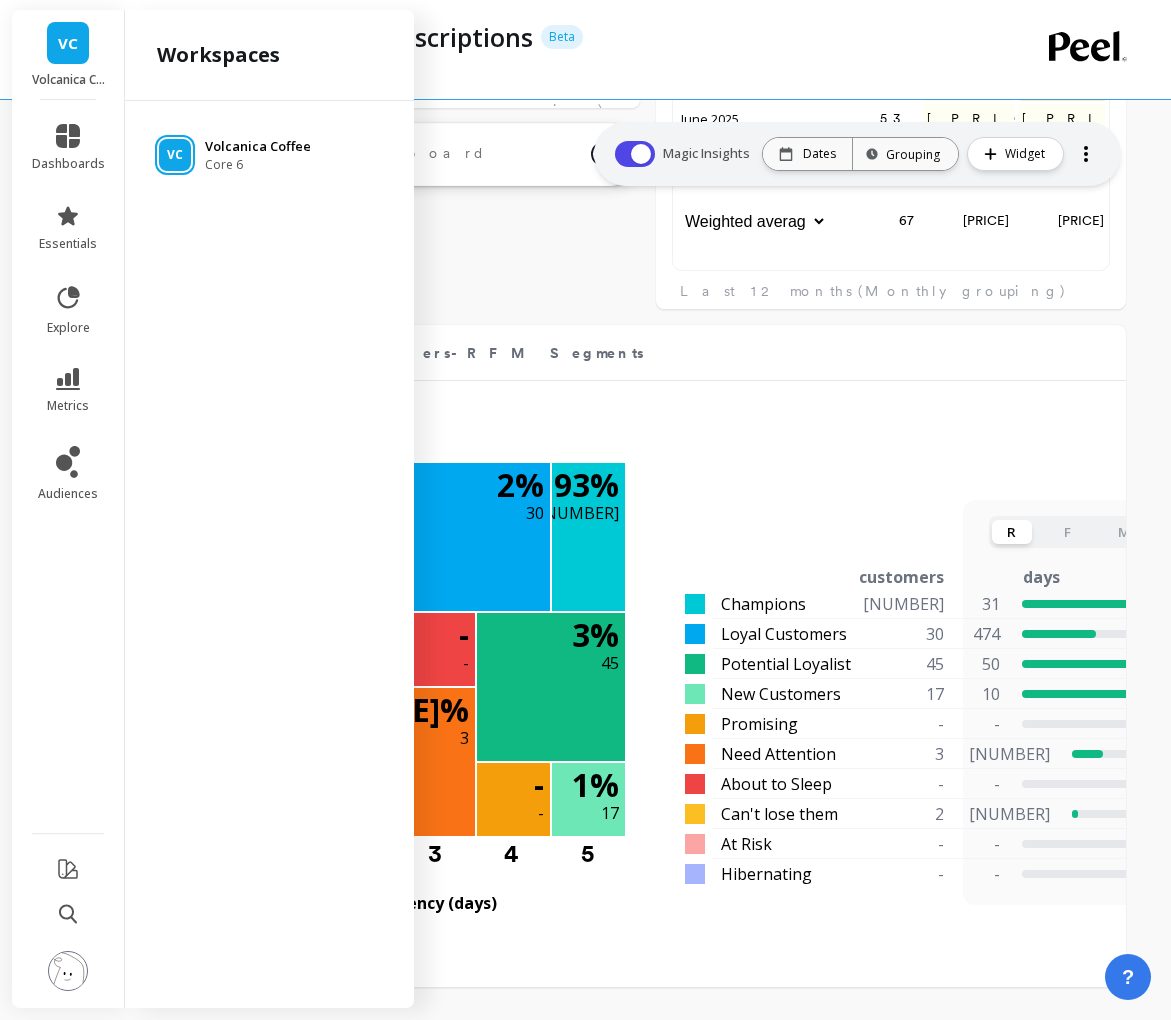 click on "Core 6" at bounding box center (258, 165) 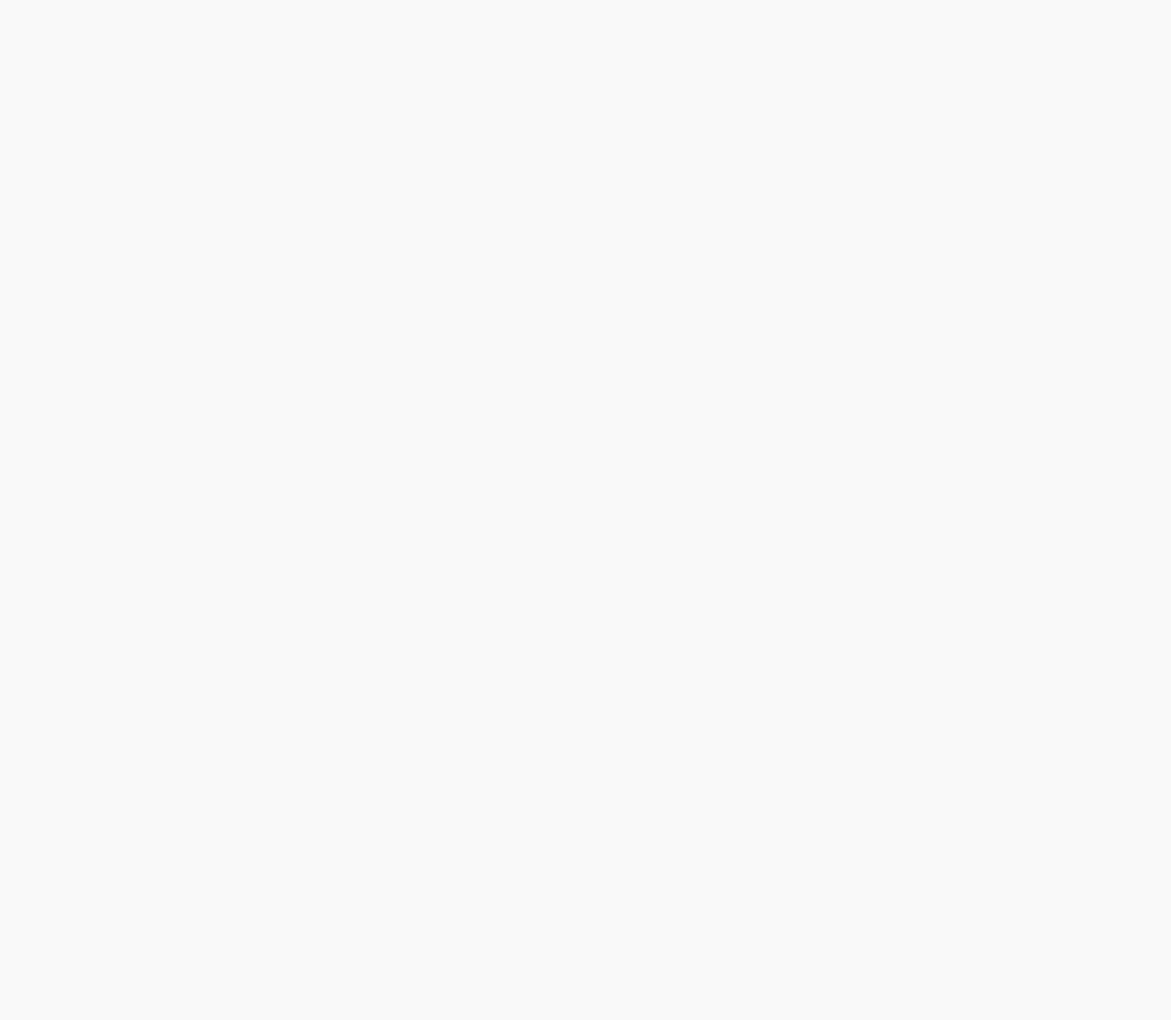 scroll, scrollTop: 0, scrollLeft: 0, axis: both 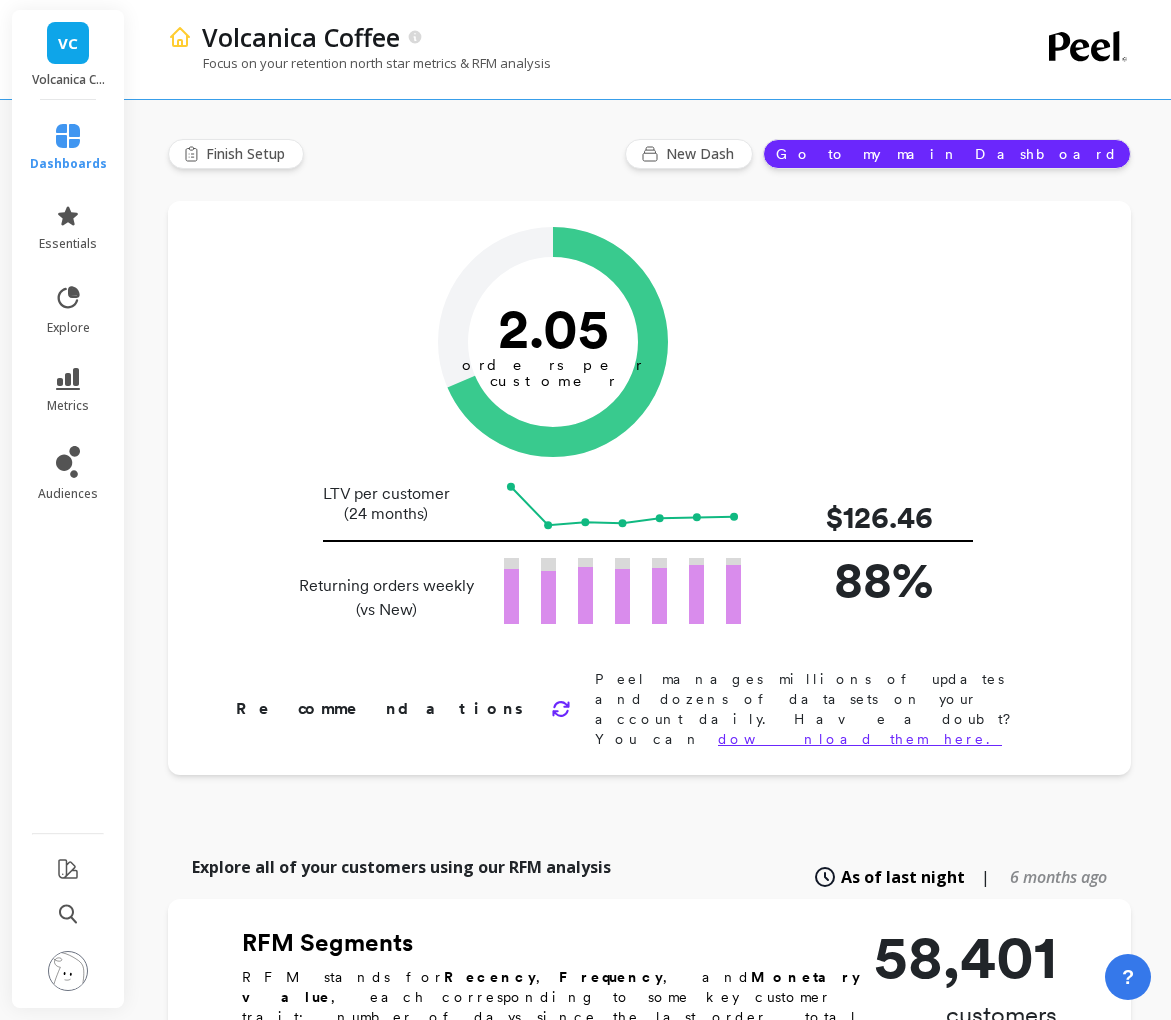 click at bounding box center (68, 971) 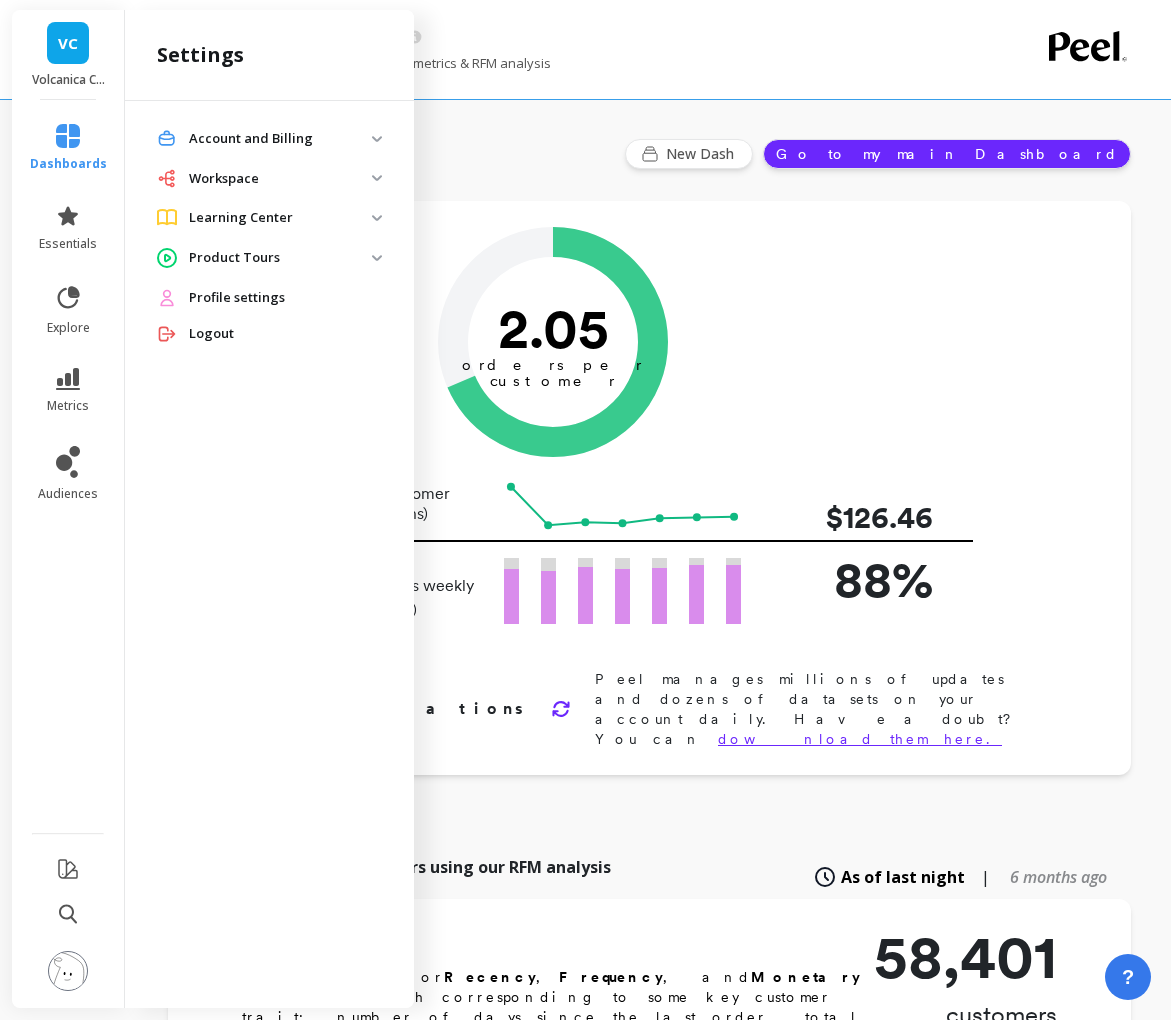 click on "Profile settings" at bounding box center [237, 298] 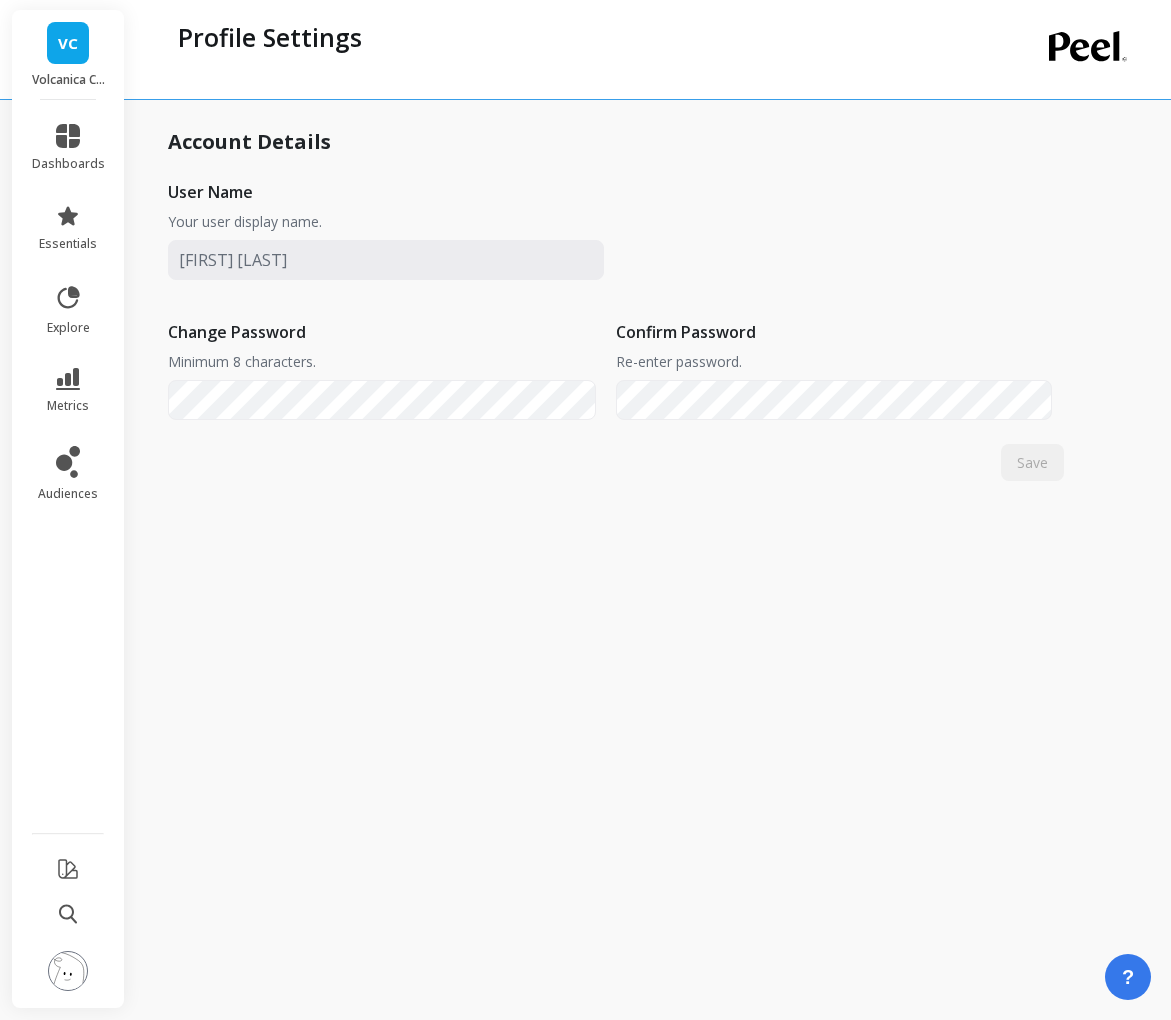 click on "VC" at bounding box center (68, 43) 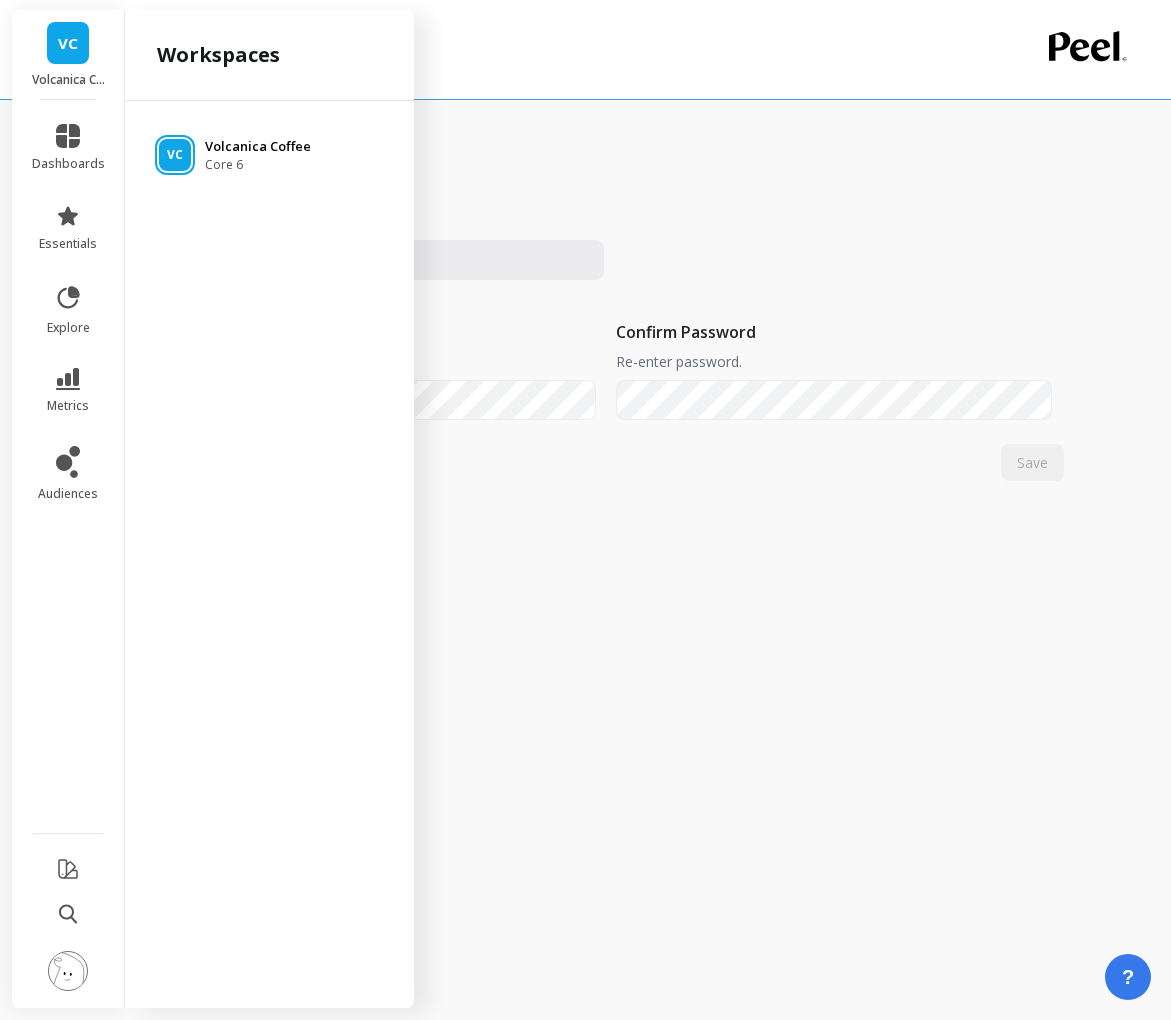 click on "[BRAND]" at bounding box center (258, 147) 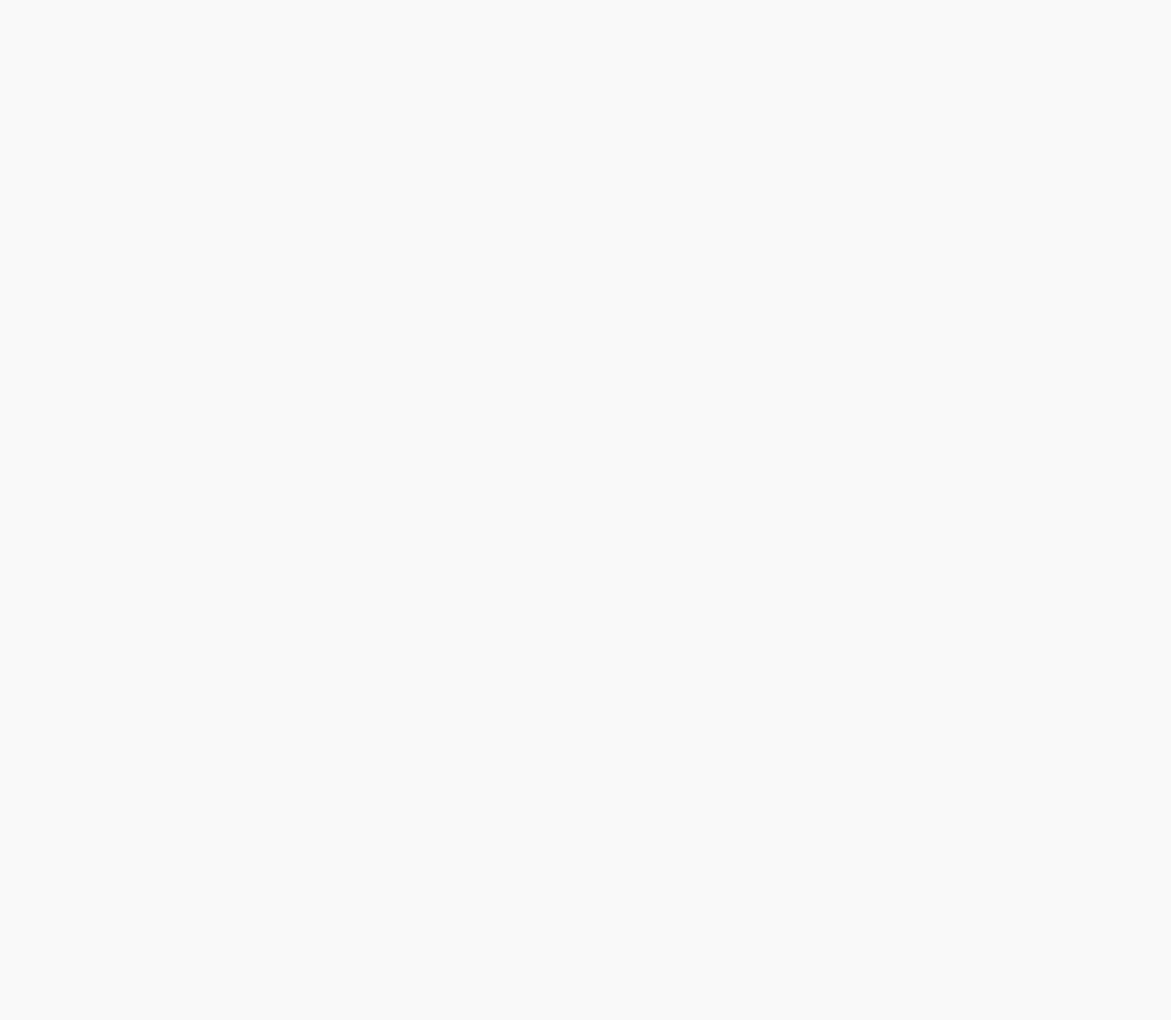 scroll, scrollTop: 0, scrollLeft: 0, axis: both 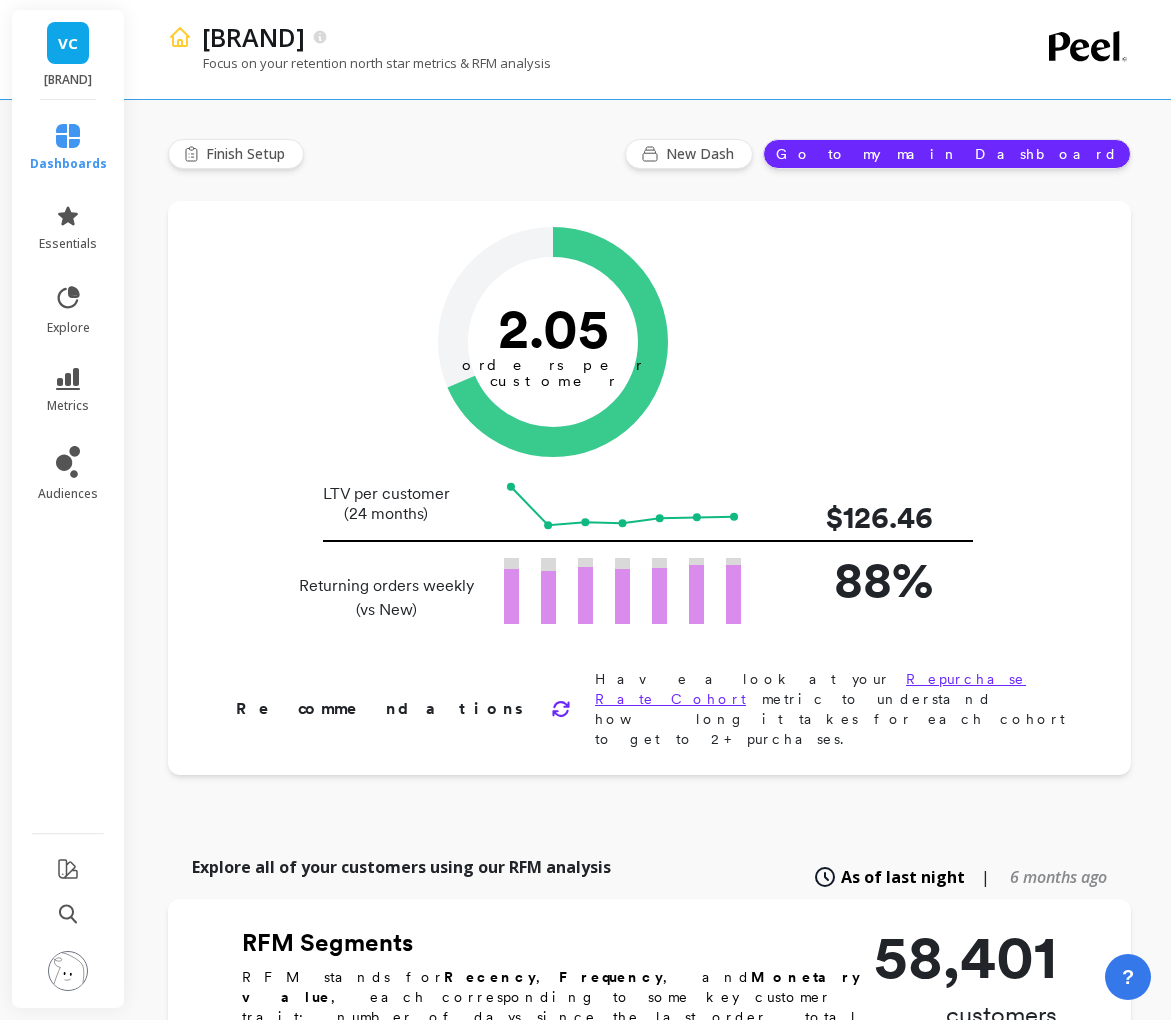 click at bounding box center [68, 971] 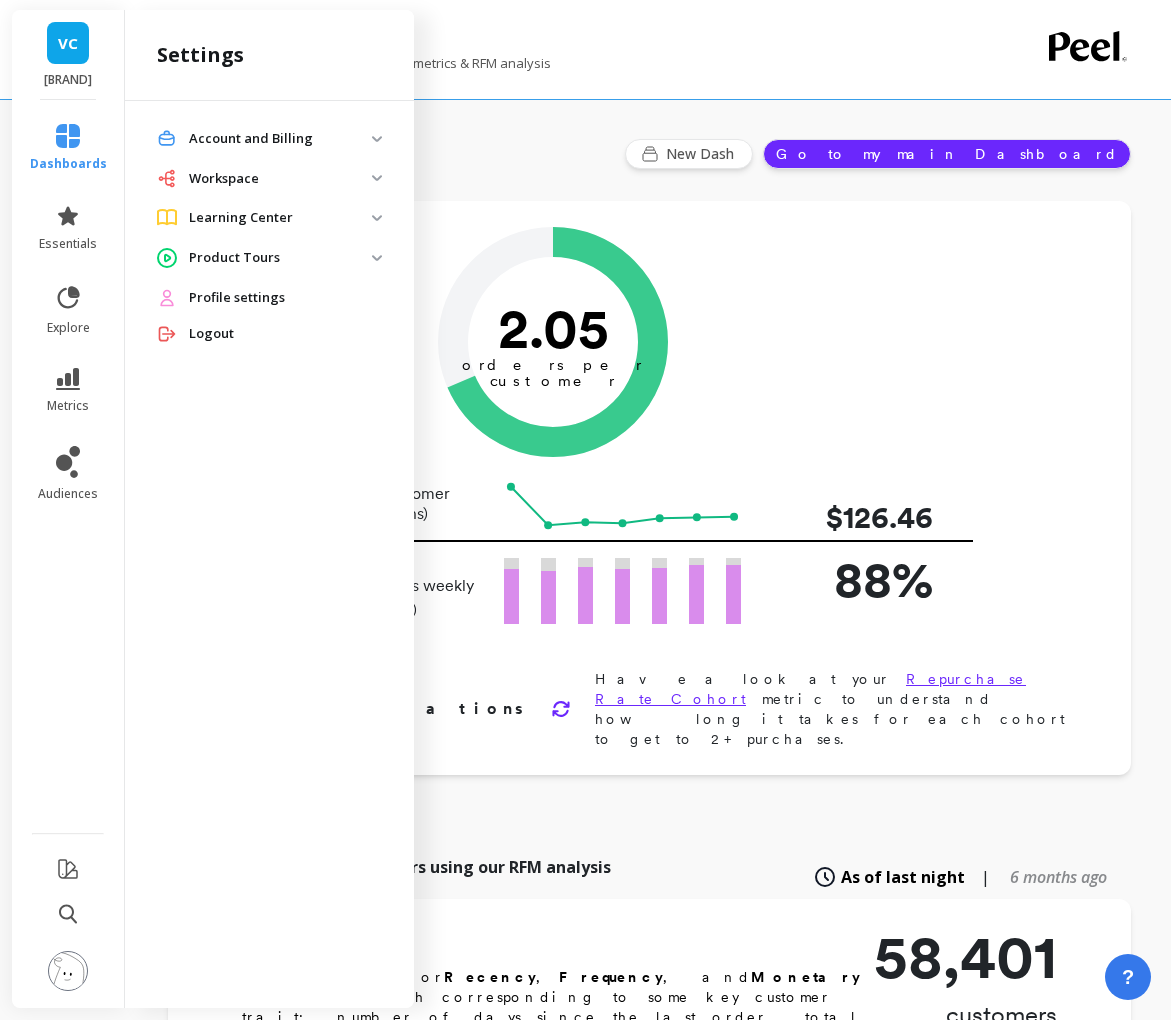 click at bounding box center (377, 178) 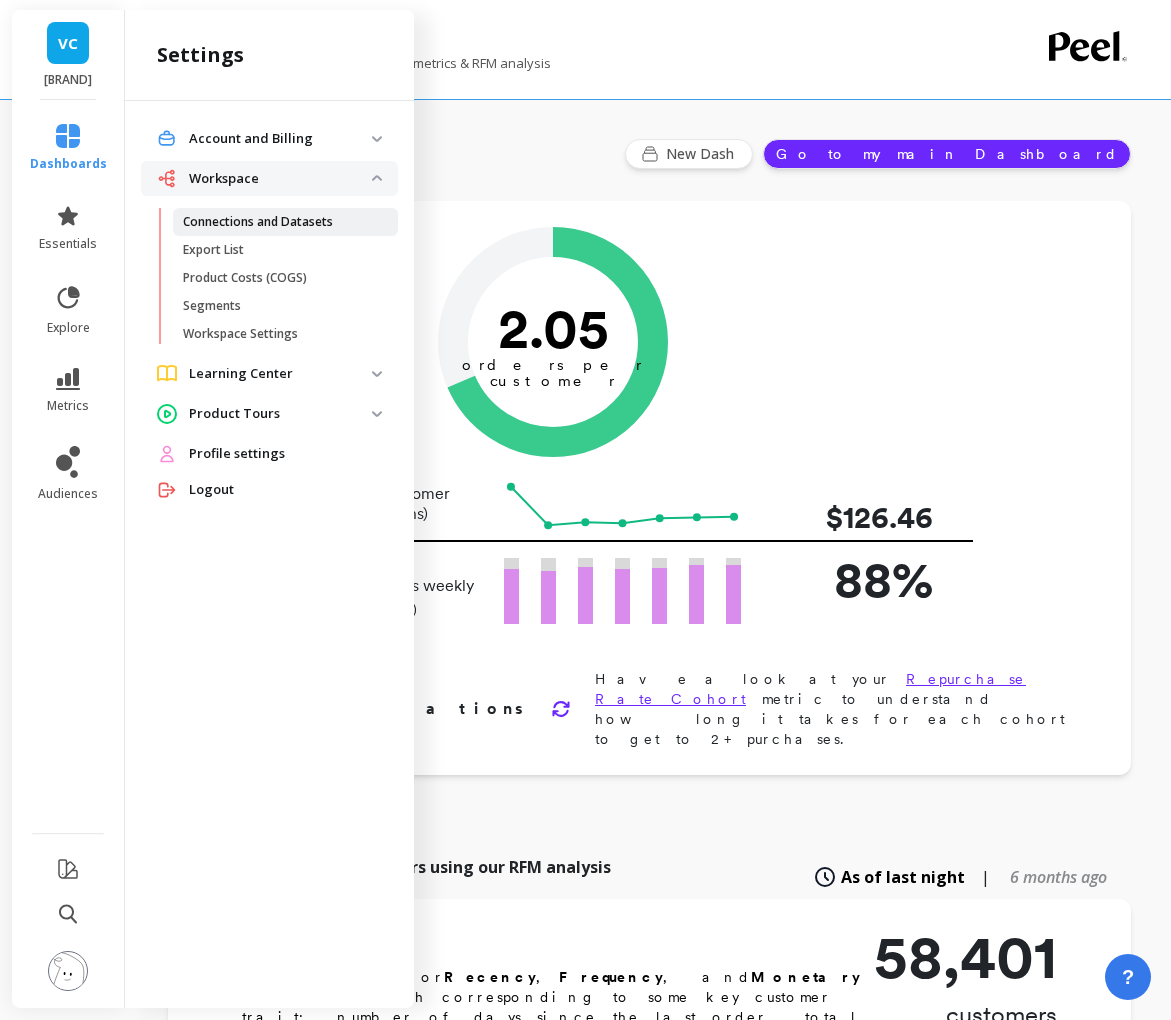 click on "Connections and Datasets" at bounding box center (258, 222) 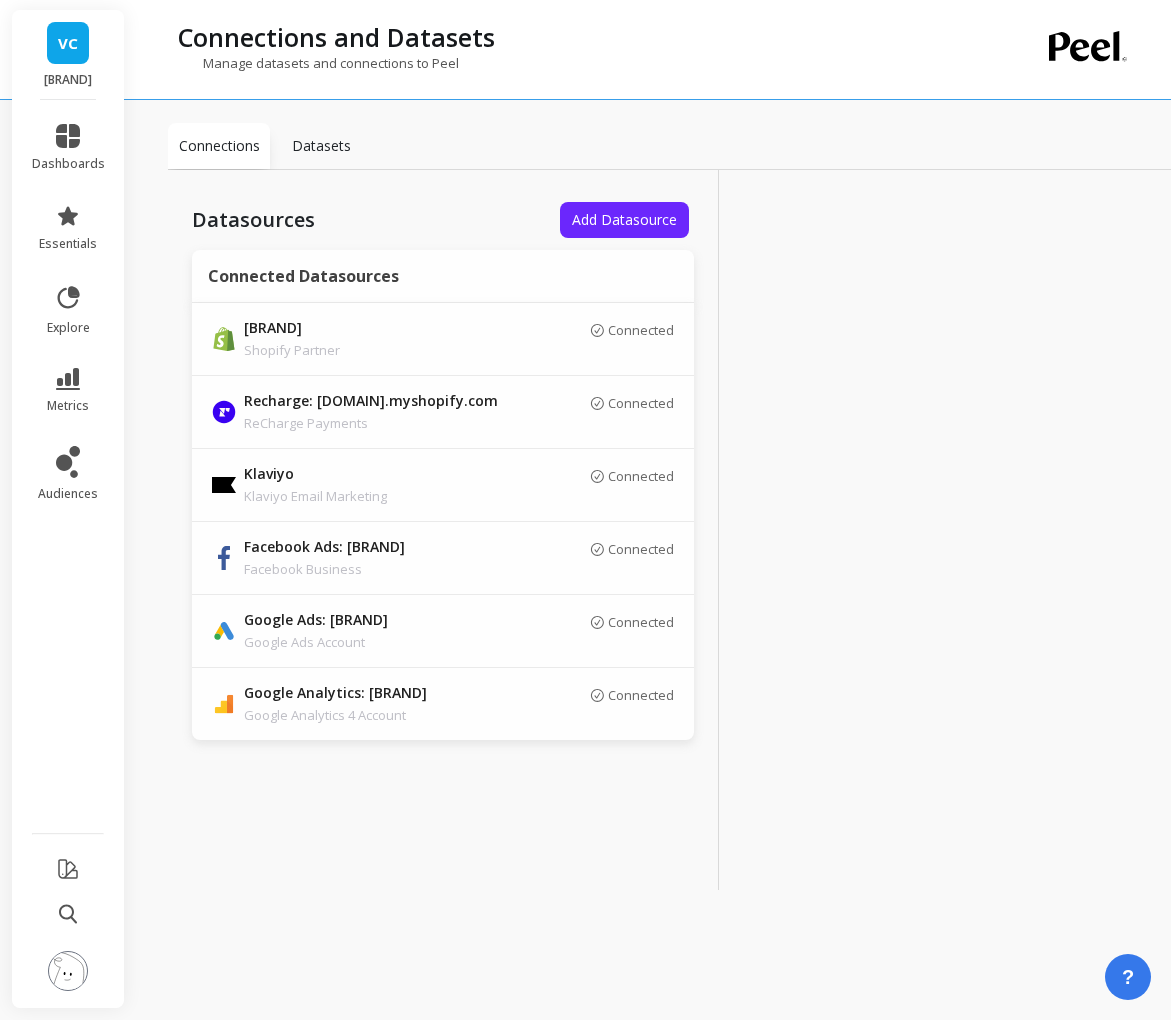 click on "Datasets" at bounding box center (321, 146) 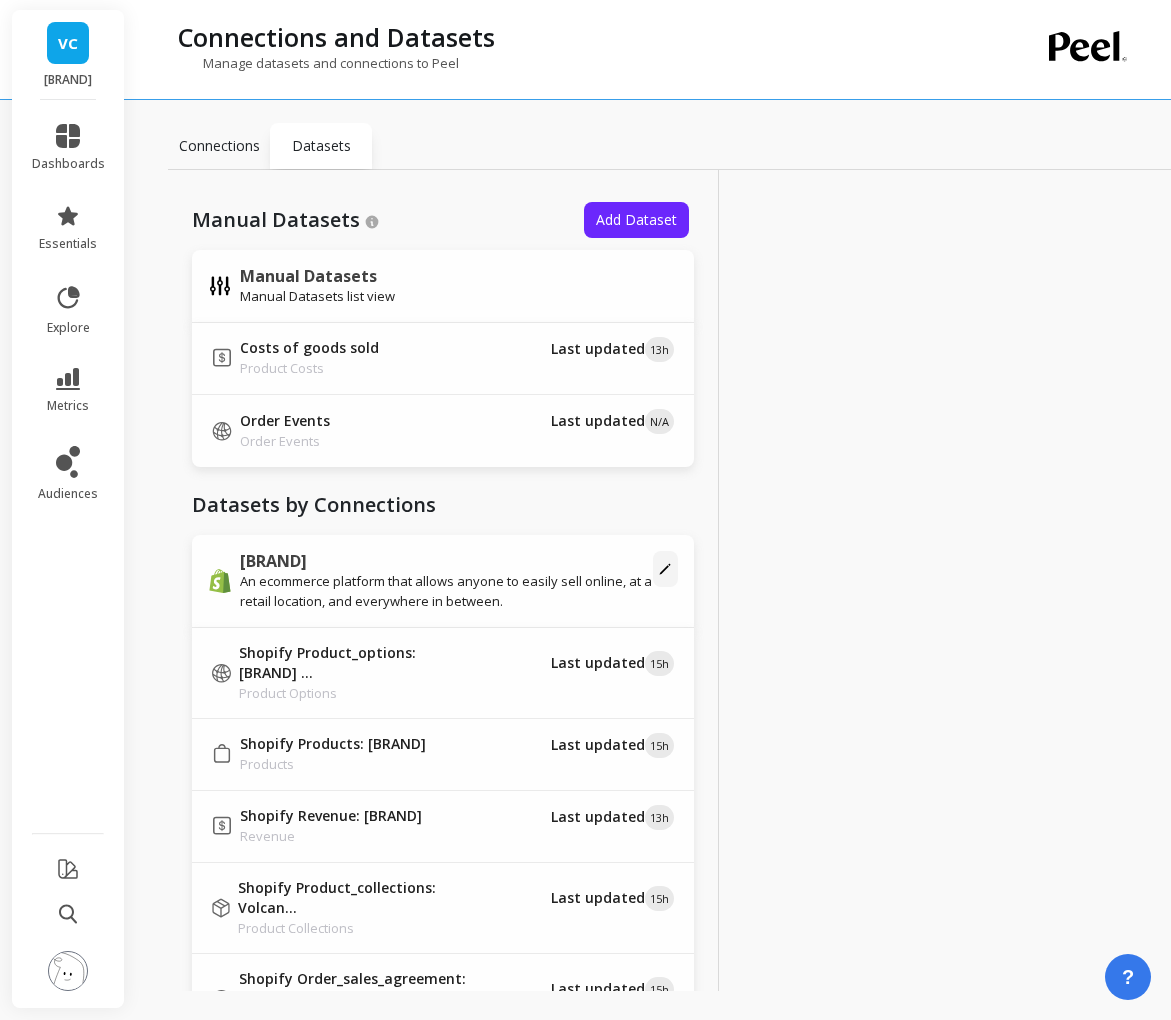 click on "Connections" at bounding box center [219, 146] 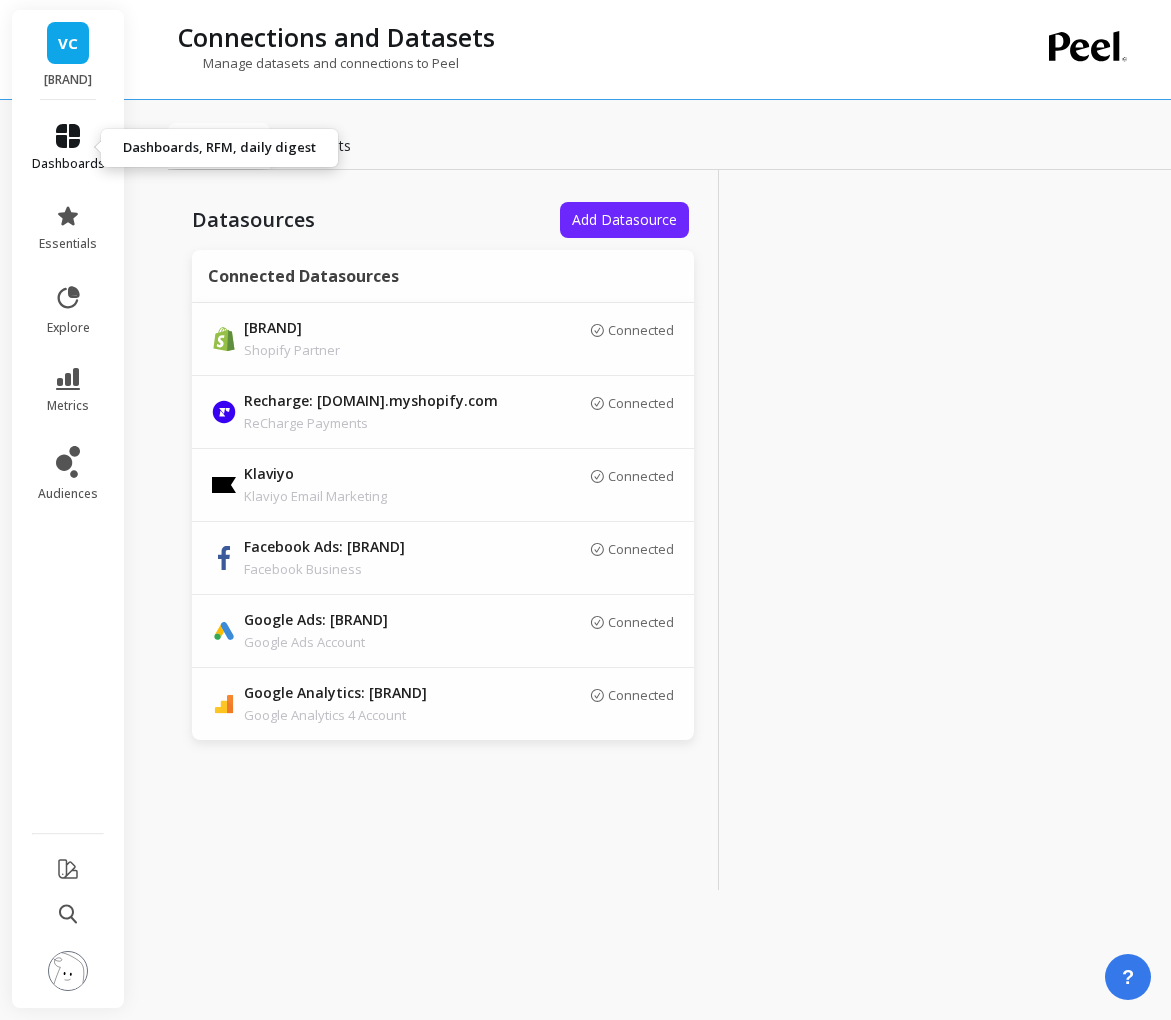click at bounding box center (68, 136) 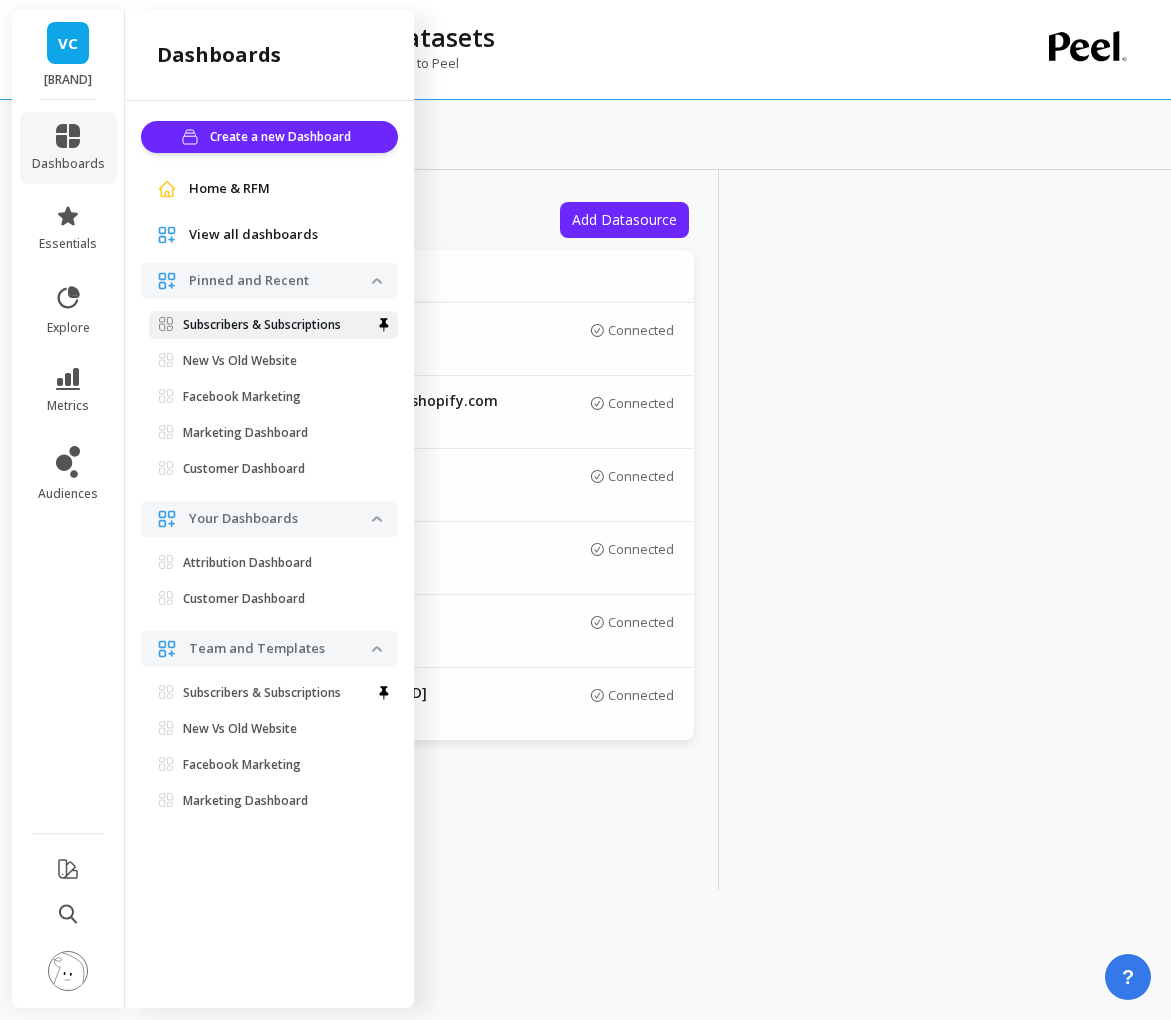 click on "Subscribers & Subscriptions" at bounding box center [262, 325] 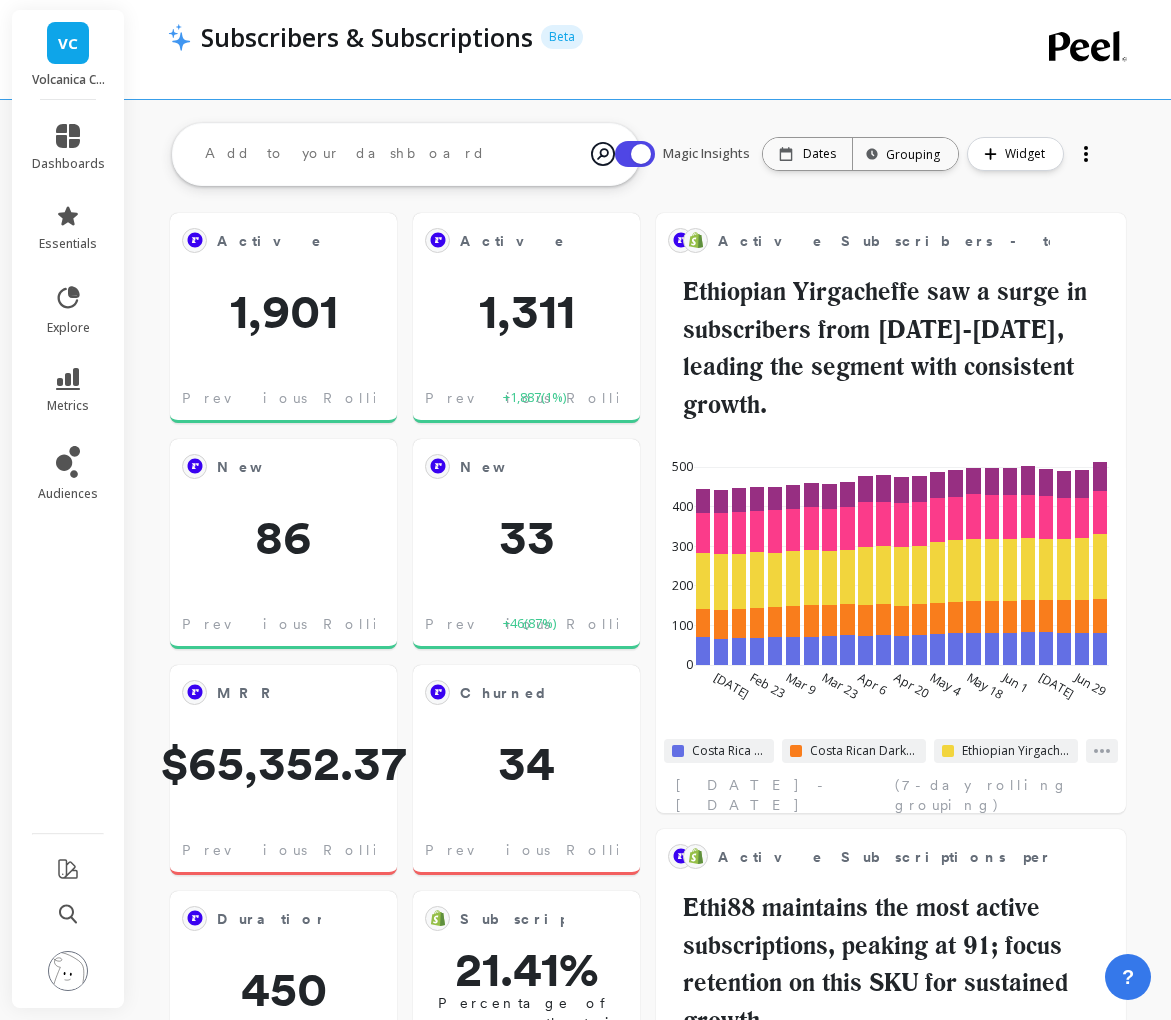 scroll, scrollTop: 0, scrollLeft: 0, axis: both 